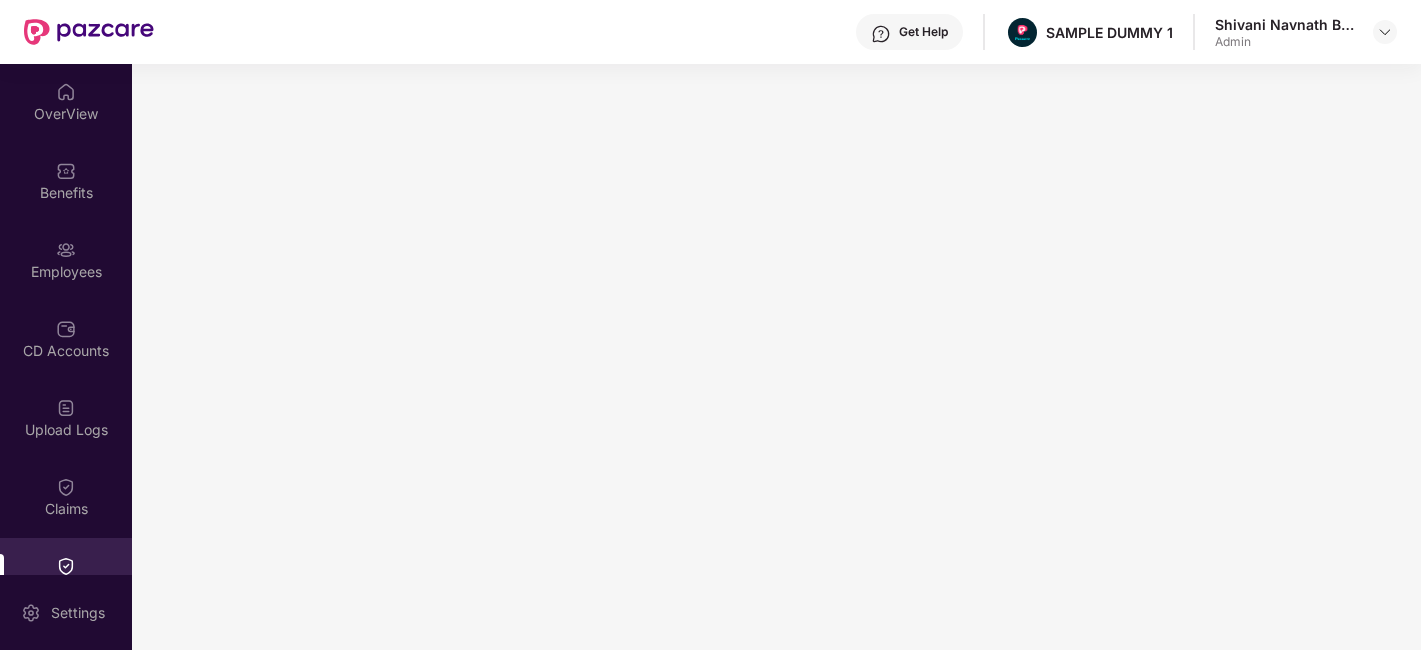 scroll, scrollTop: 0, scrollLeft: 0, axis: both 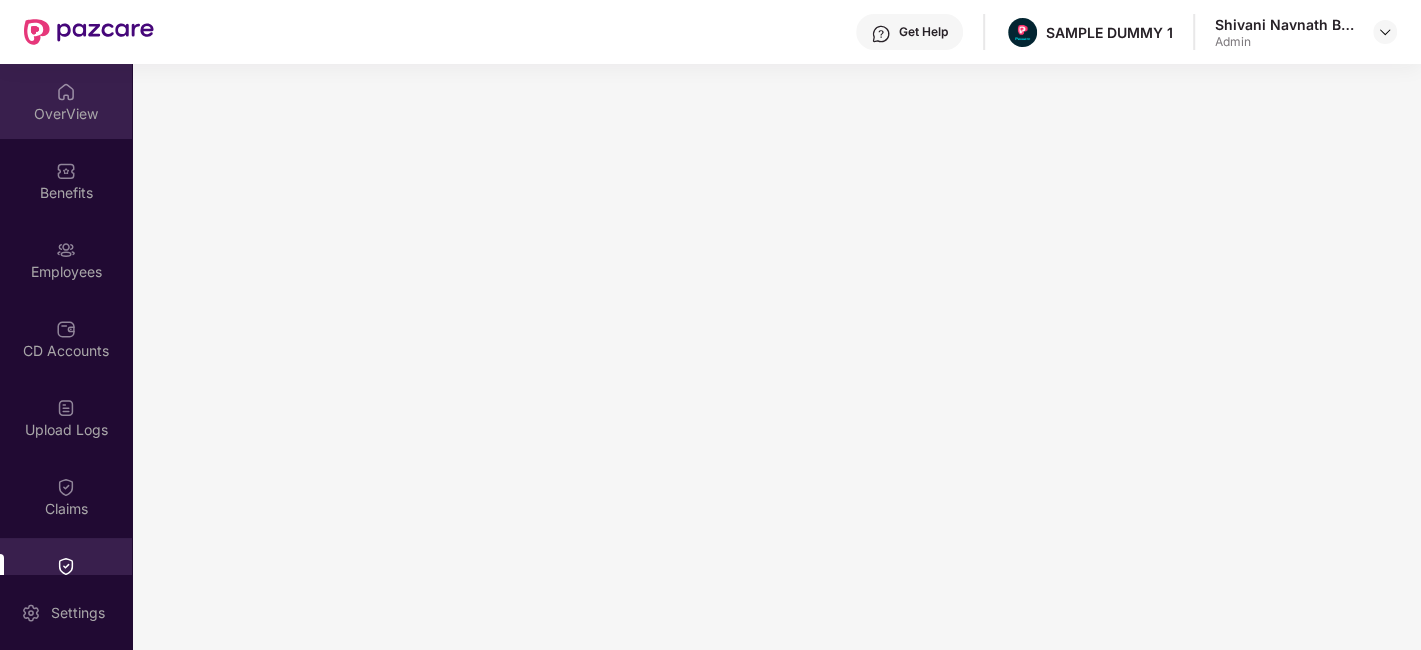 click on "OverView" at bounding box center (66, 101) 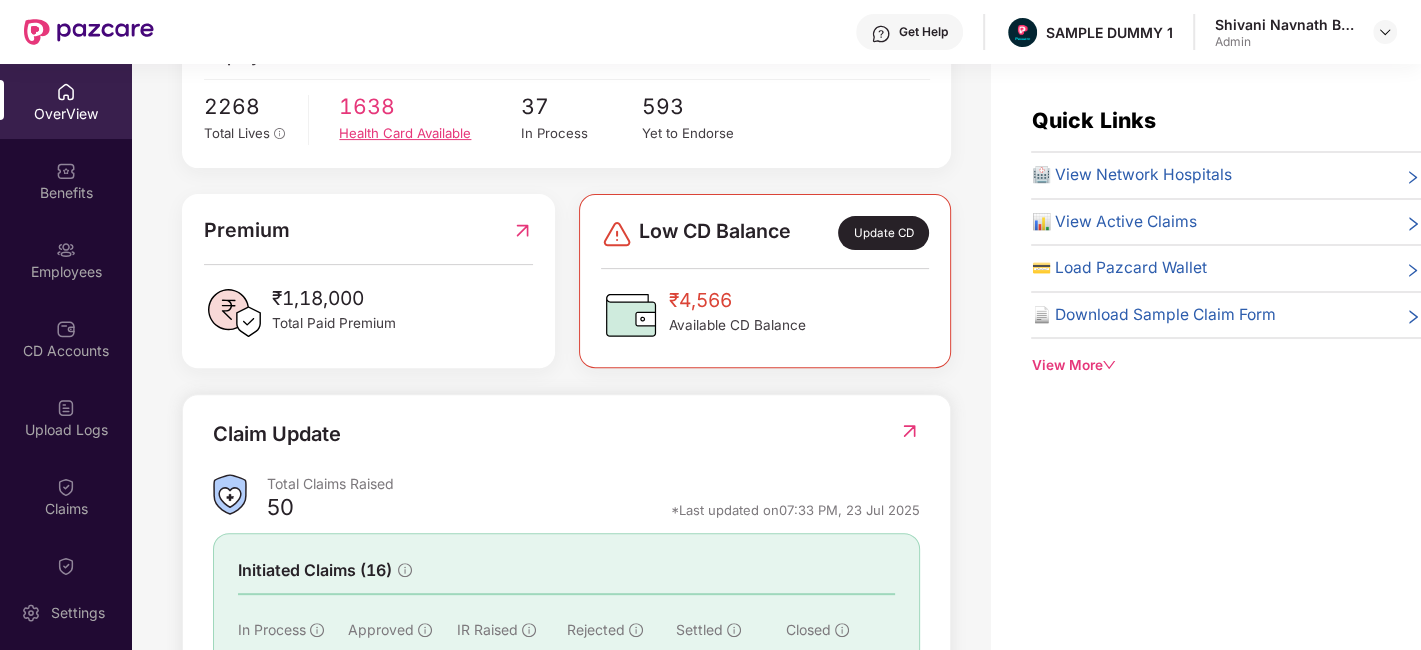 scroll, scrollTop: 444, scrollLeft: 0, axis: vertical 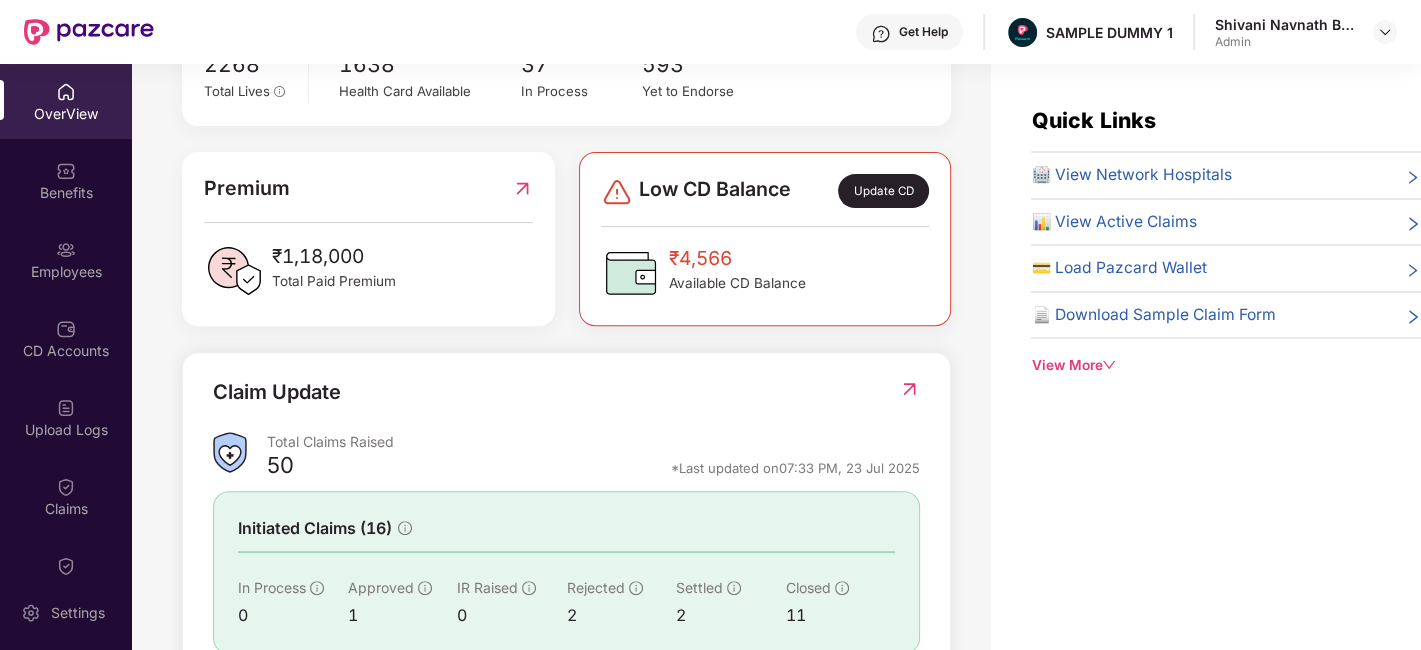 click on "Update CD" at bounding box center (883, 191) 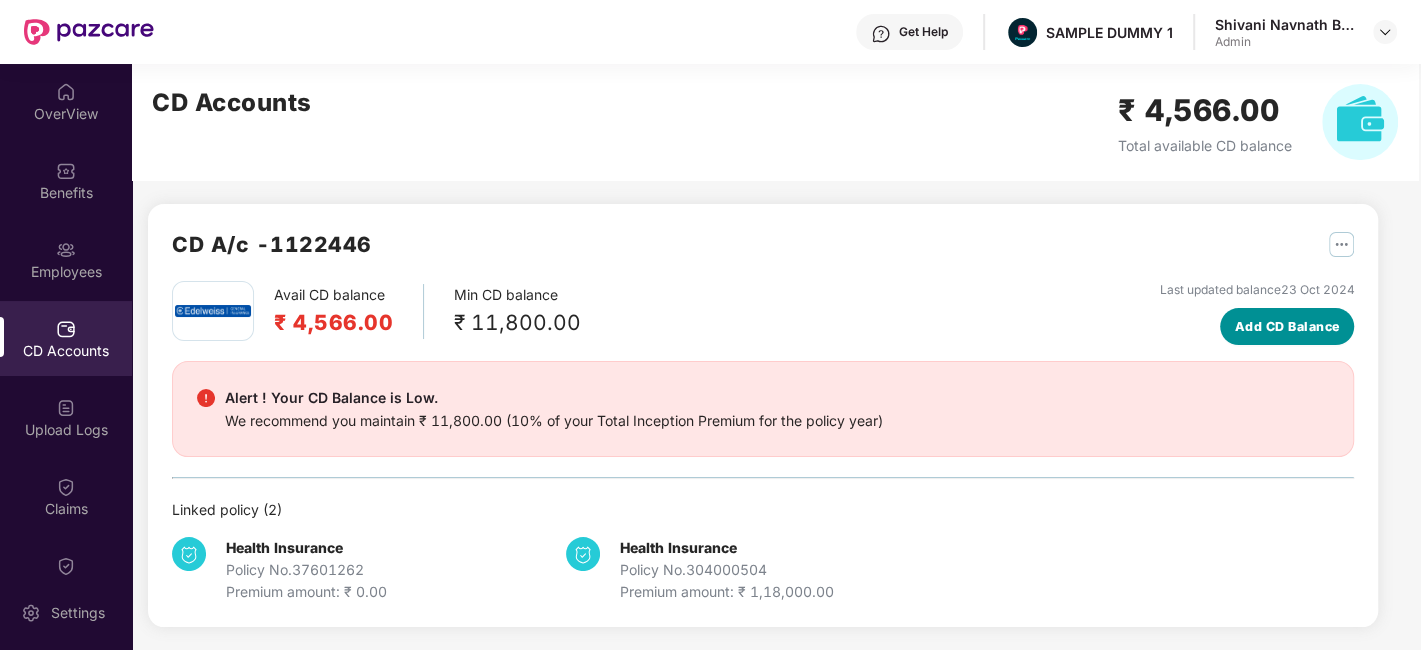 click on "Add CD Balance" at bounding box center (1287, 327) 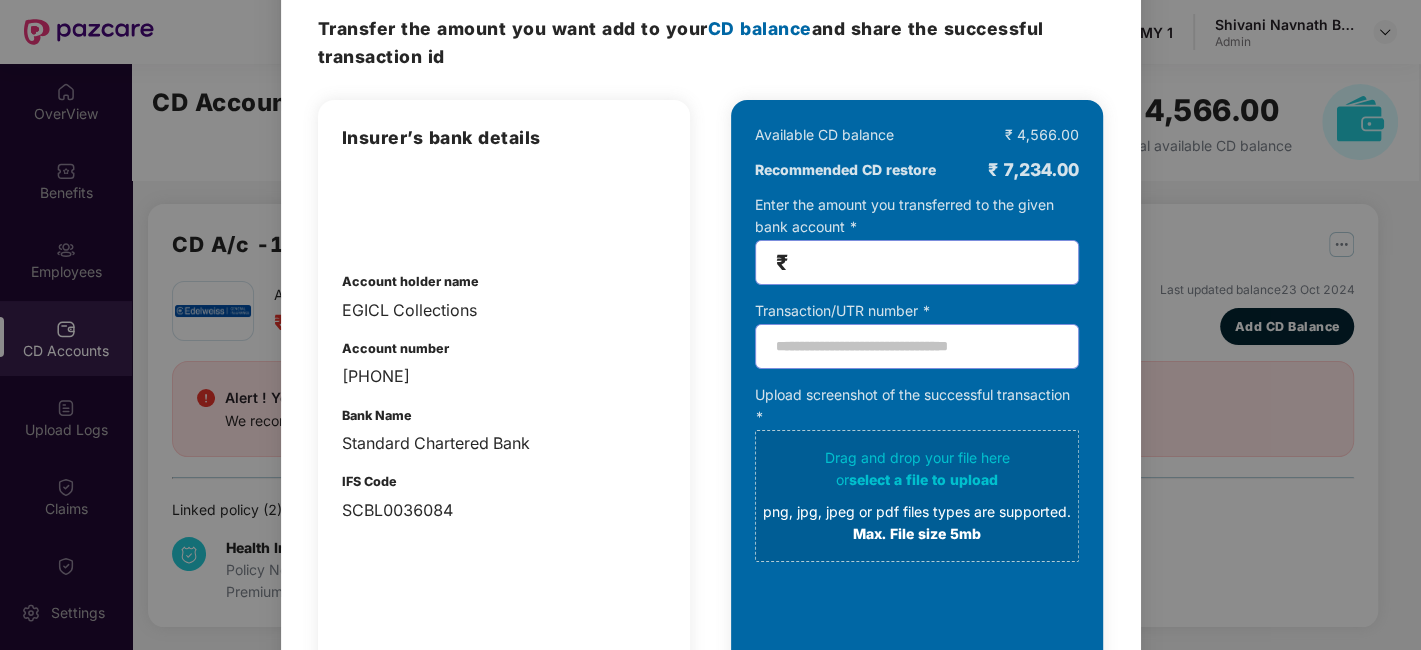 scroll, scrollTop: 111, scrollLeft: 0, axis: vertical 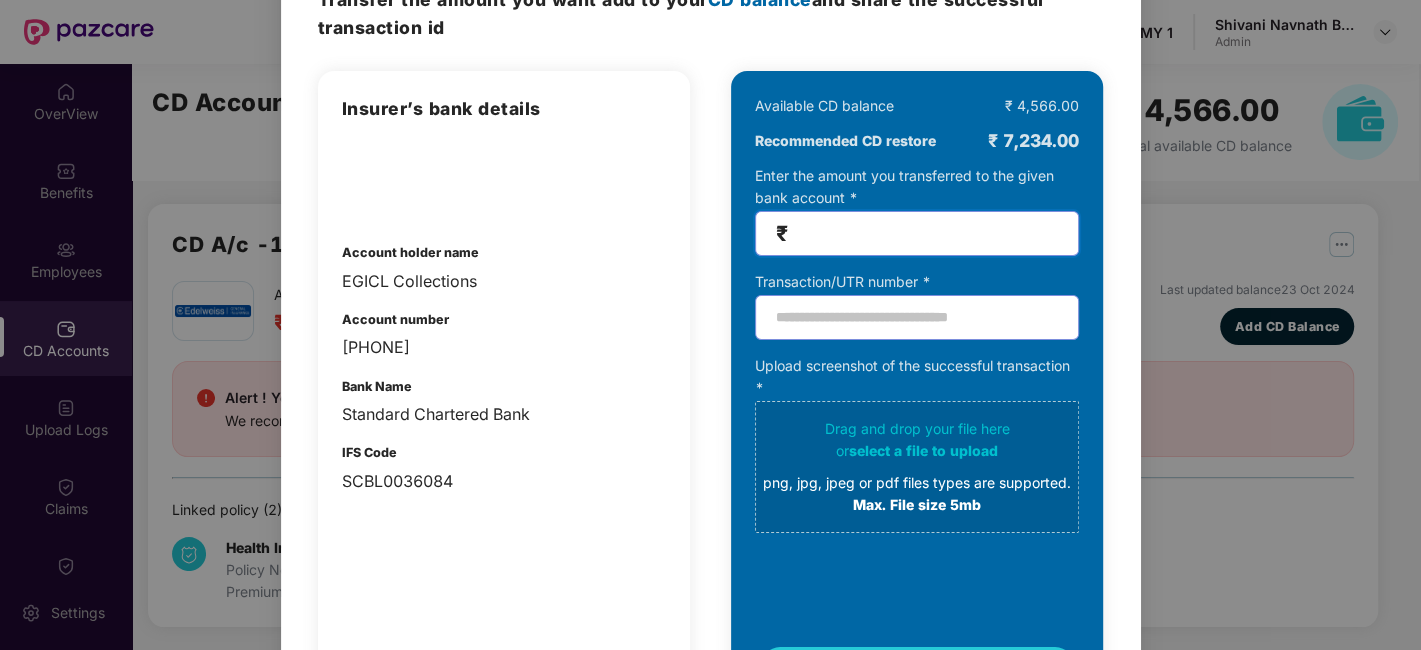 click at bounding box center [925, 233] 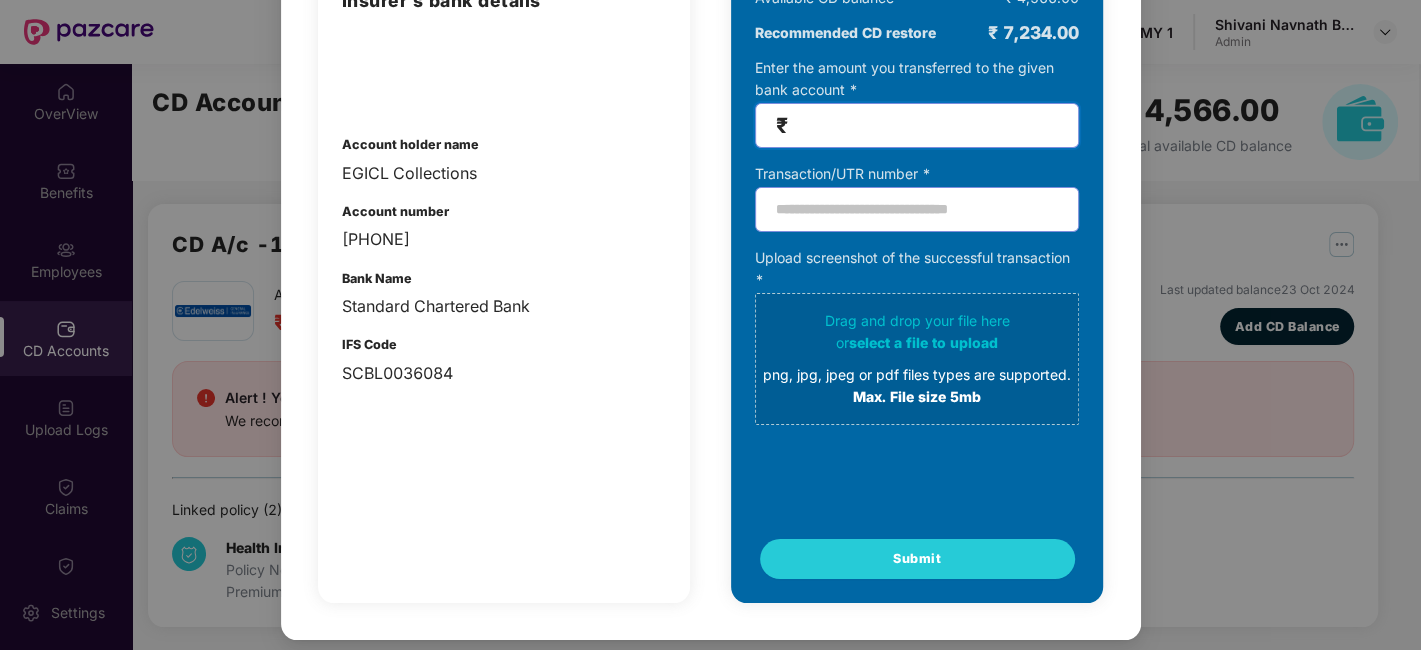 scroll, scrollTop: 0, scrollLeft: 0, axis: both 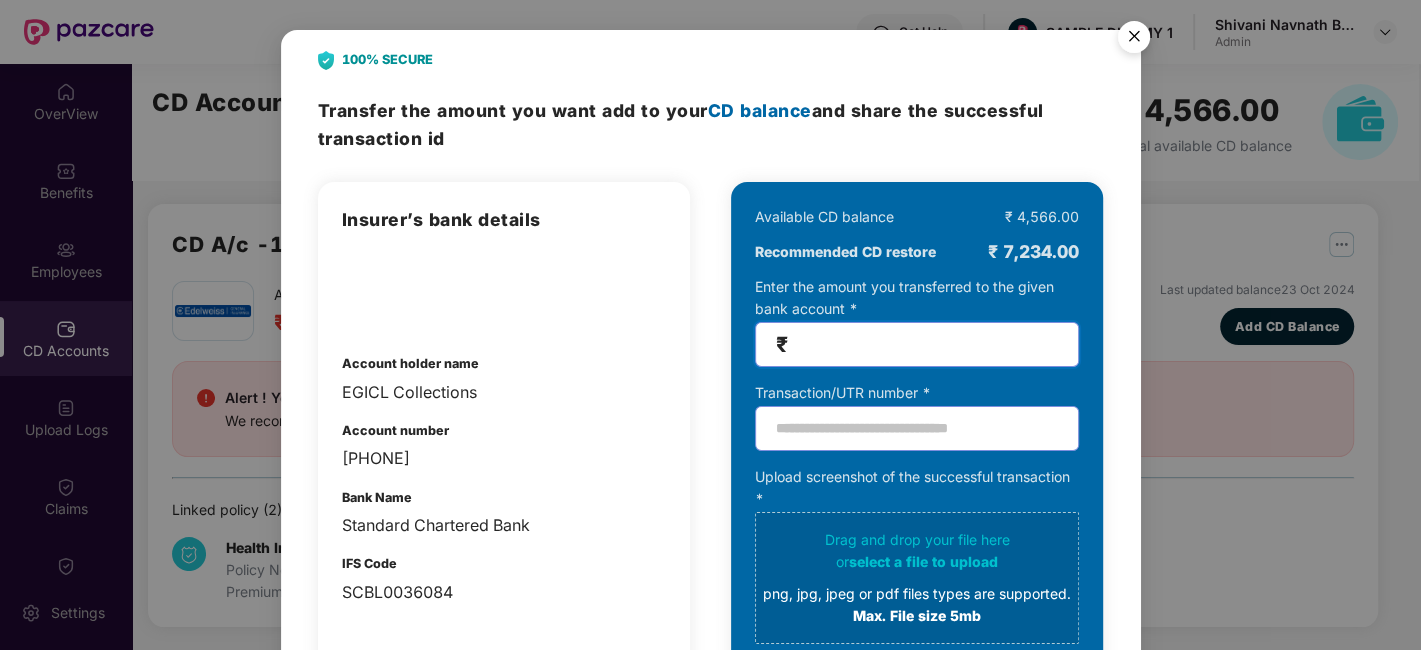 type 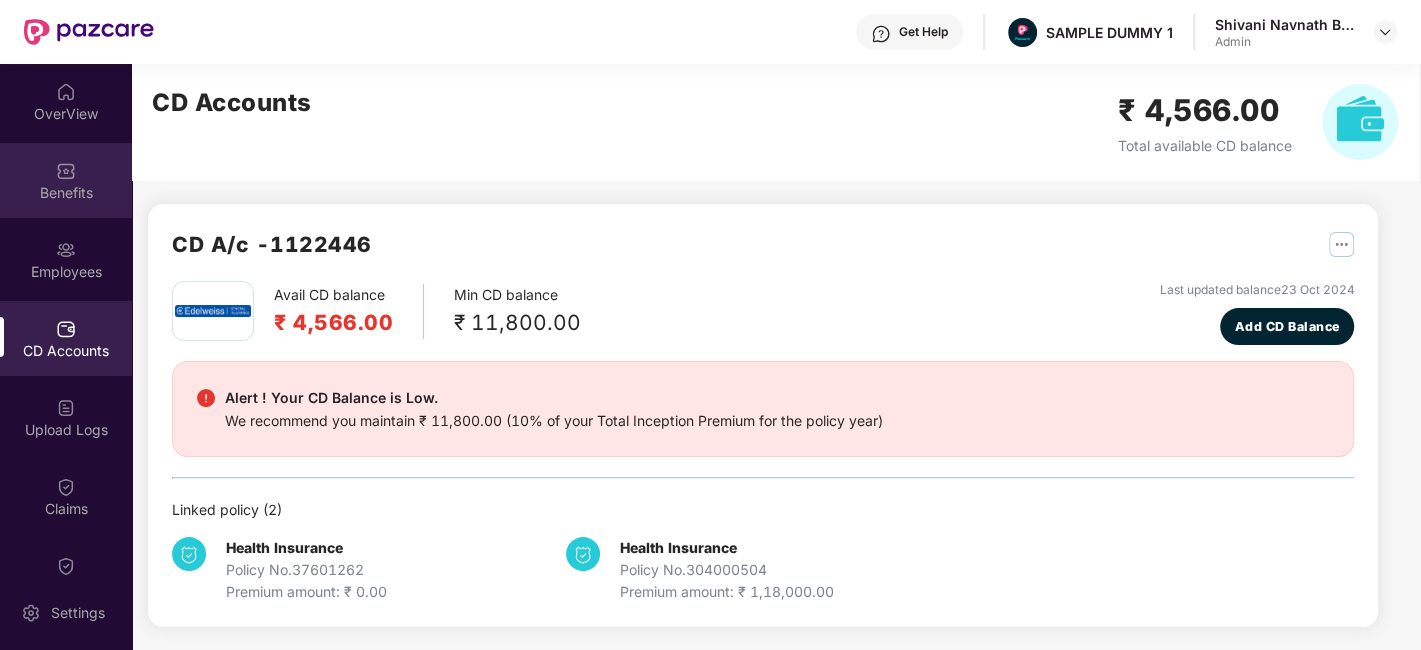 click on "Benefits" at bounding box center [66, 180] 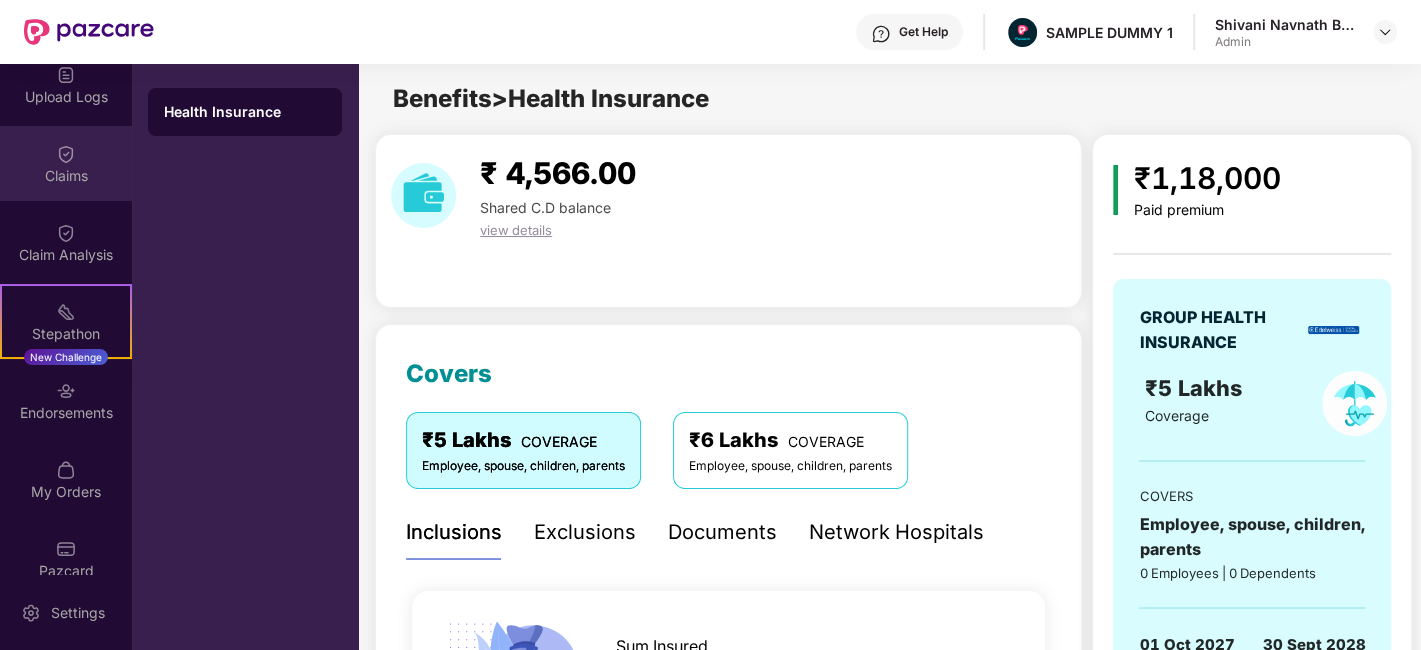 scroll, scrollTop: 357, scrollLeft: 0, axis: vertical 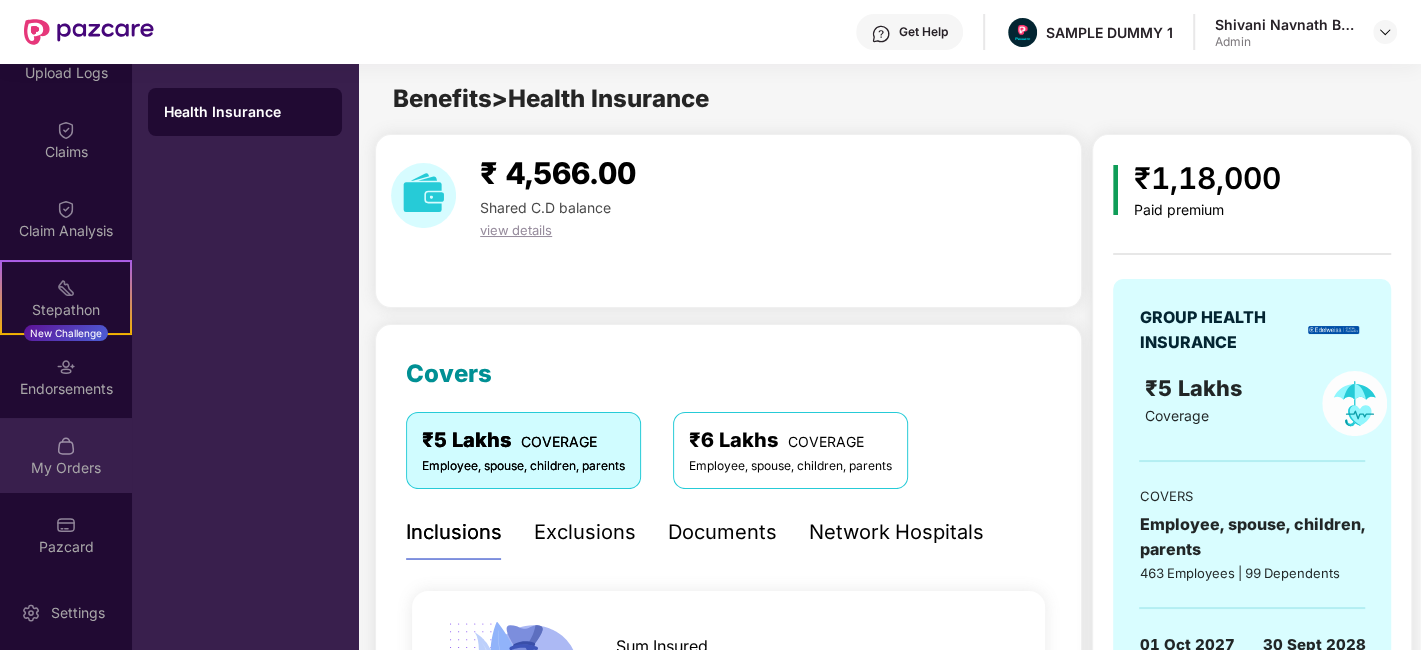 click on "My Orders" at bounding box center [66, 468] 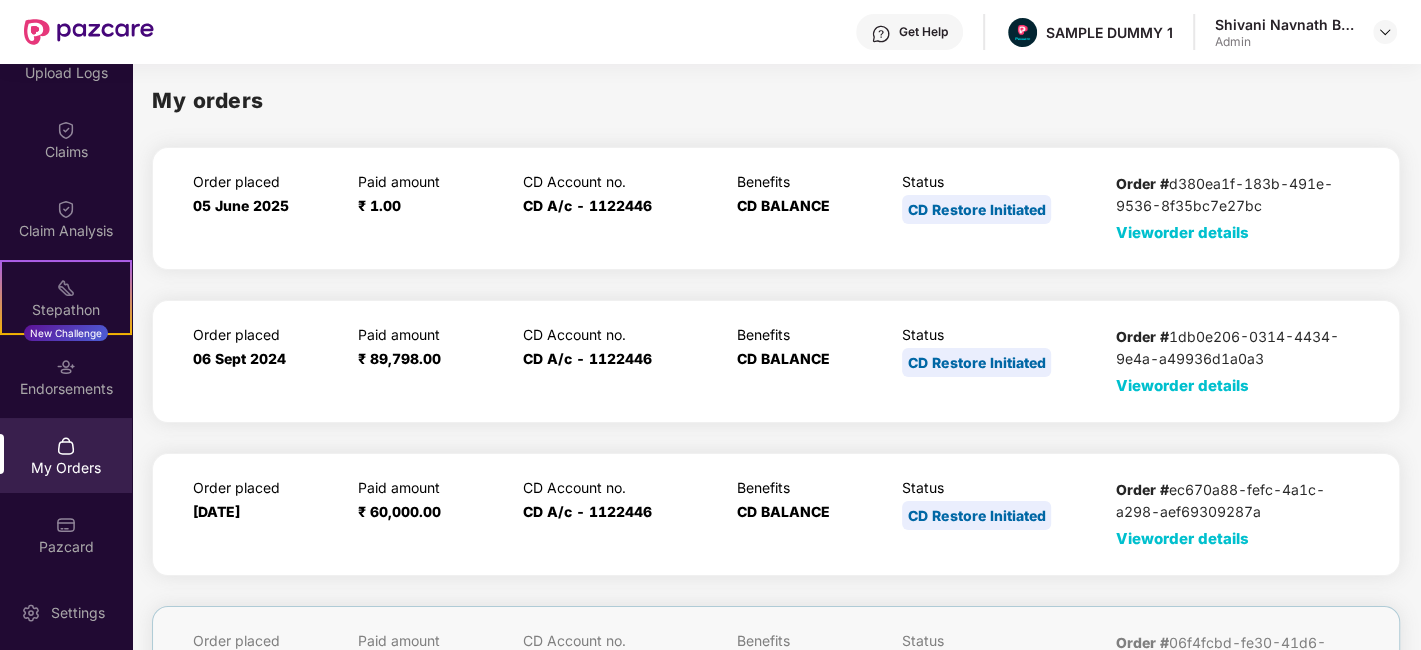 click on "View  order details" at bounding box center (1182, 232) 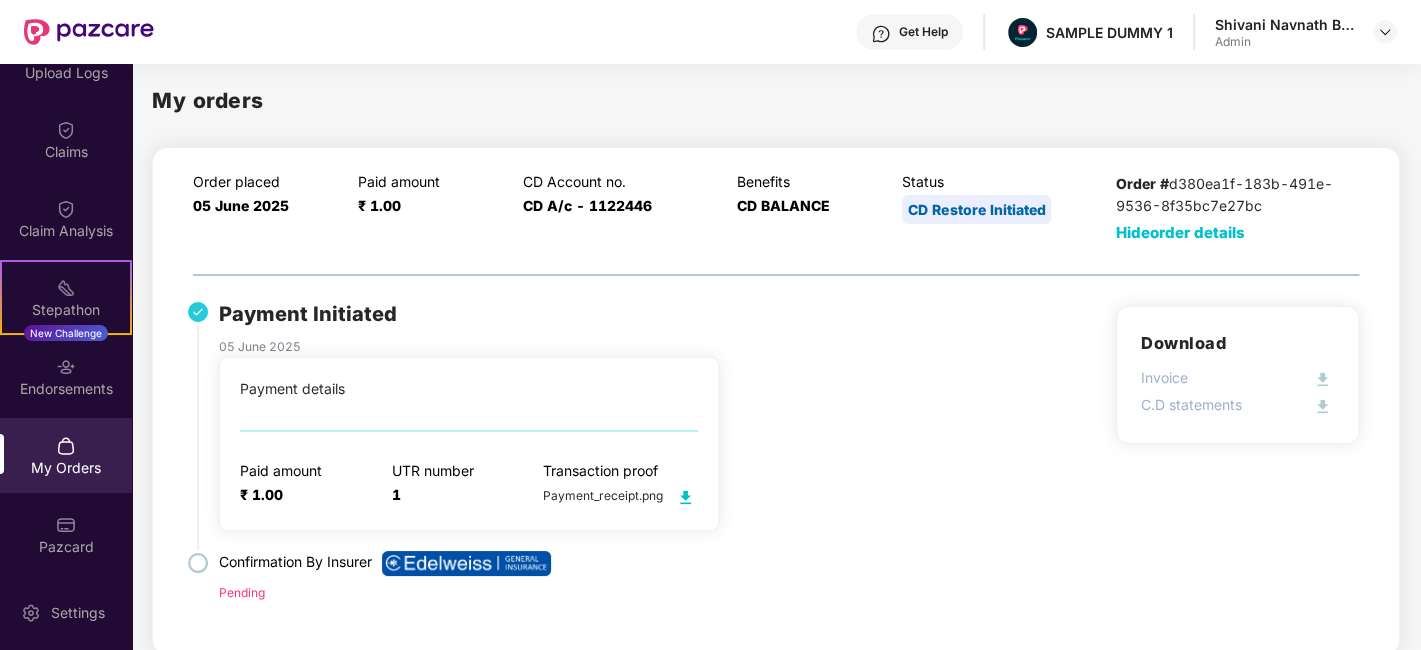 scroll, scrollTop: 111, scrollLeft: 0, axis: vertical 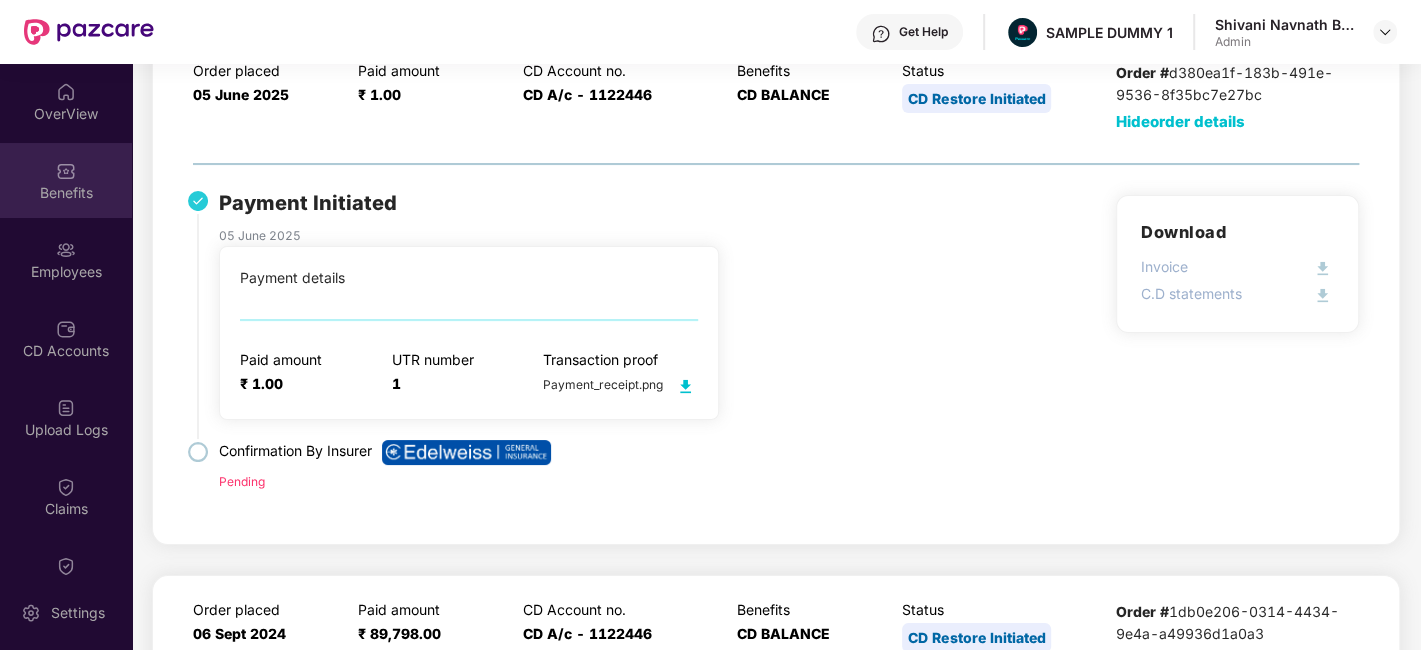 click on "Benefits" at bounding box center (66, 180) 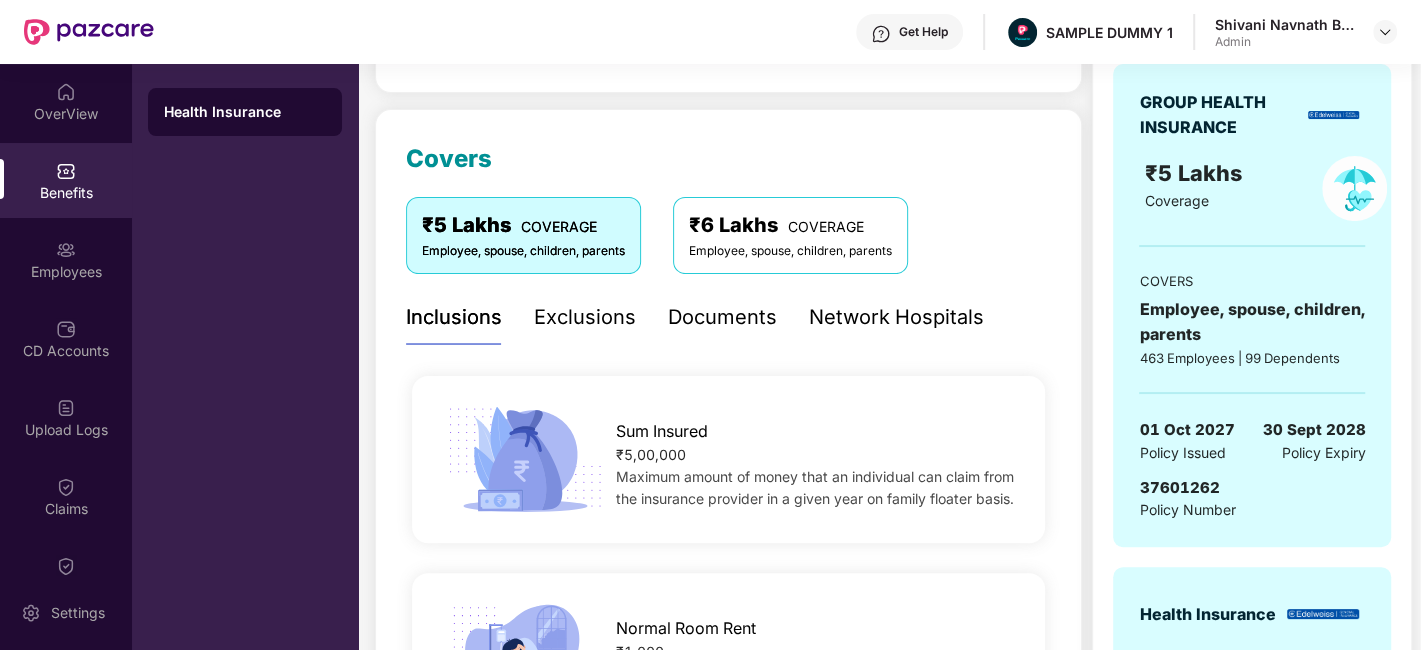 scroll, scrollTop: 222, scrollLeft: 0, axis: vertical 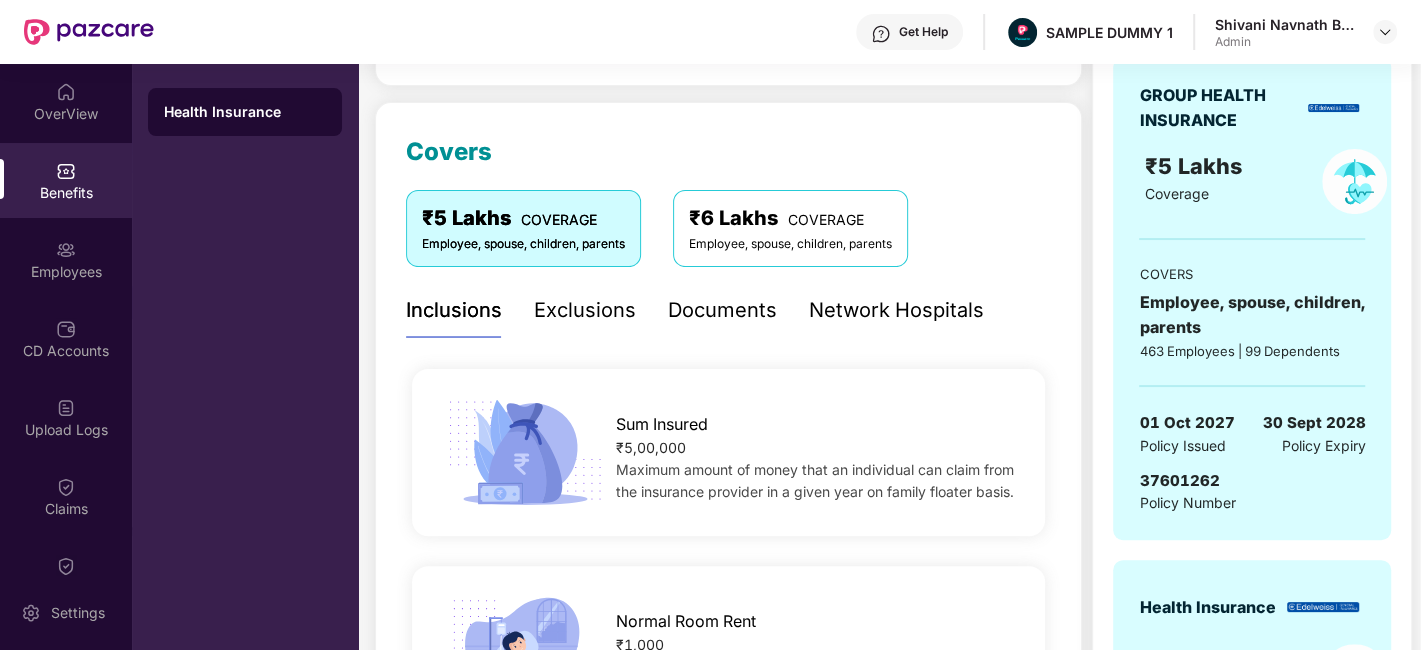 click on "Exclusions" at bounding box center [585, 310] 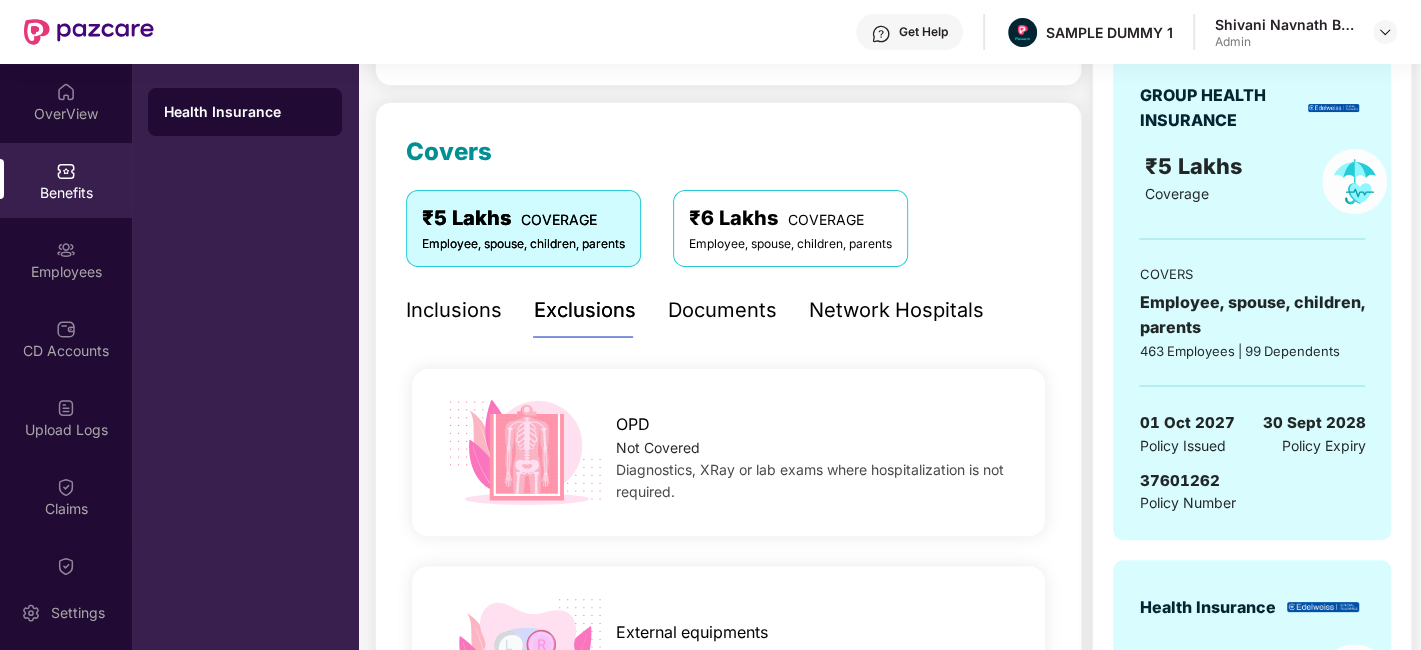 click on "Documents" at bounding box center (722, 310) 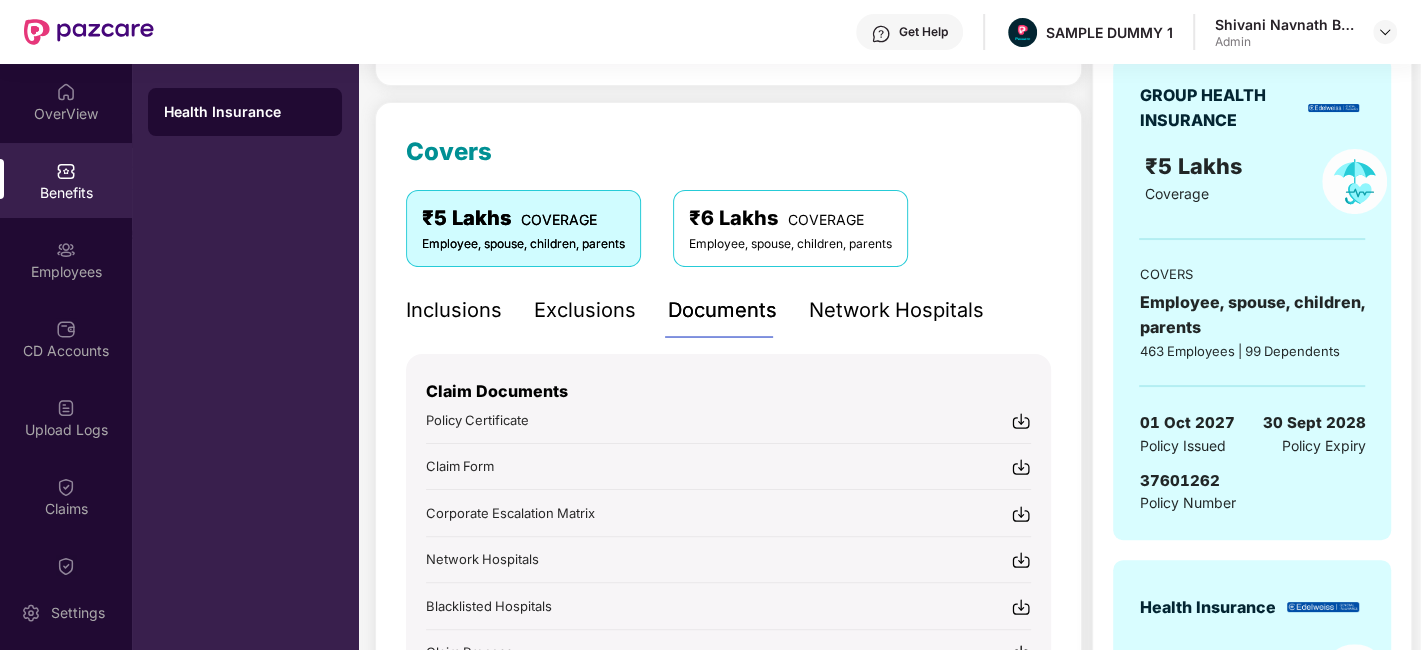 click on "Network Hospitals" at bounding box center [896, 310] 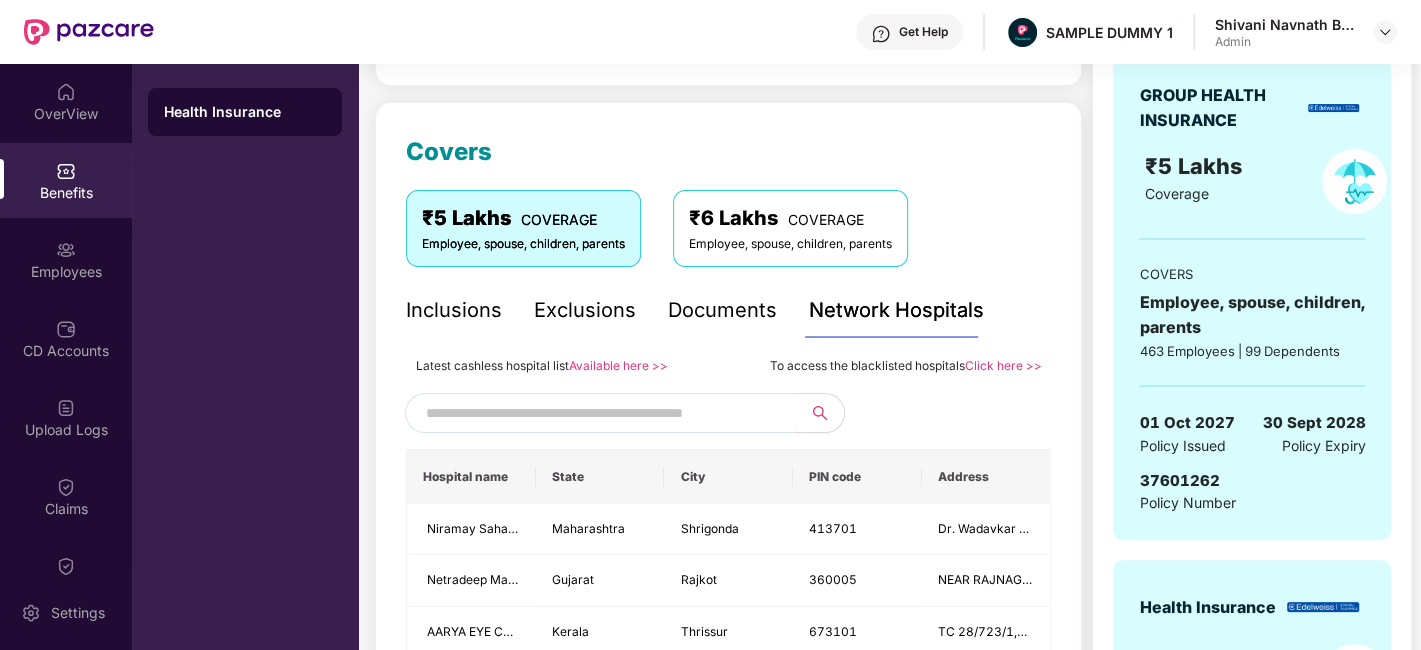 click at bounding box center (597, 413) 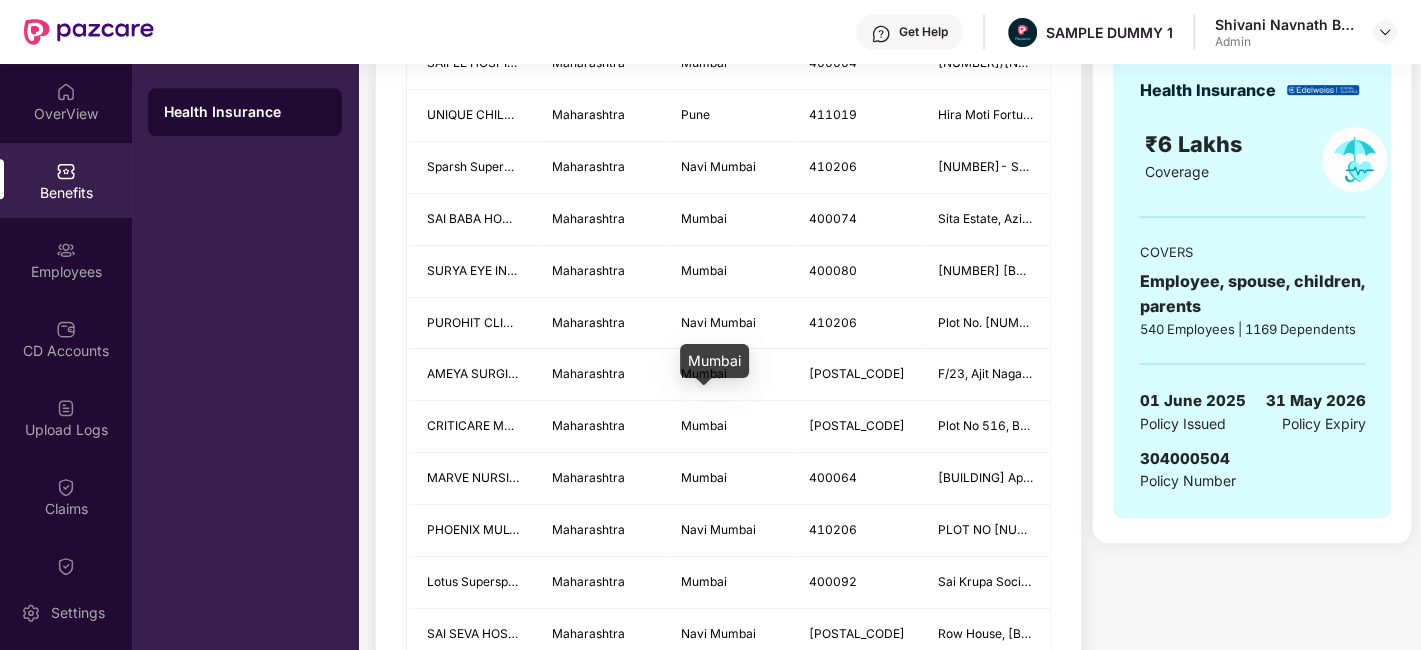 scroll, scrollTop: 748, scrollLeft: 0, axis: vertical 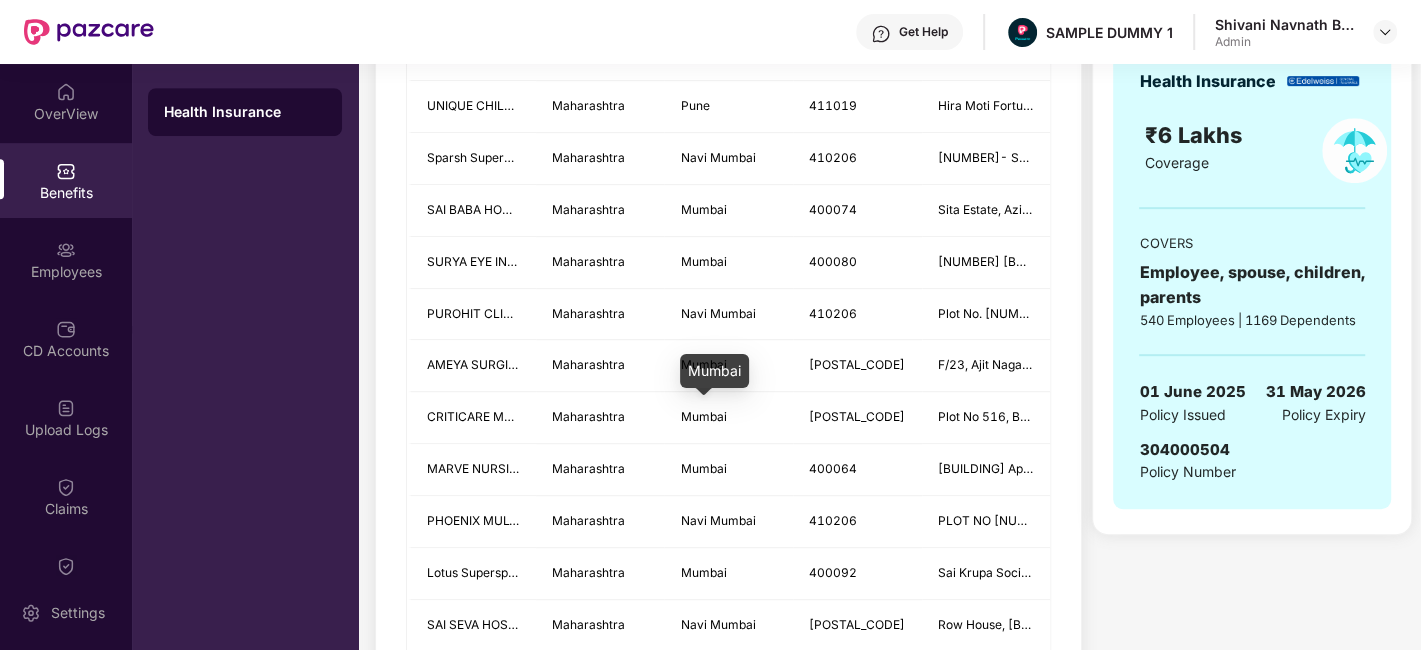 type on "******" 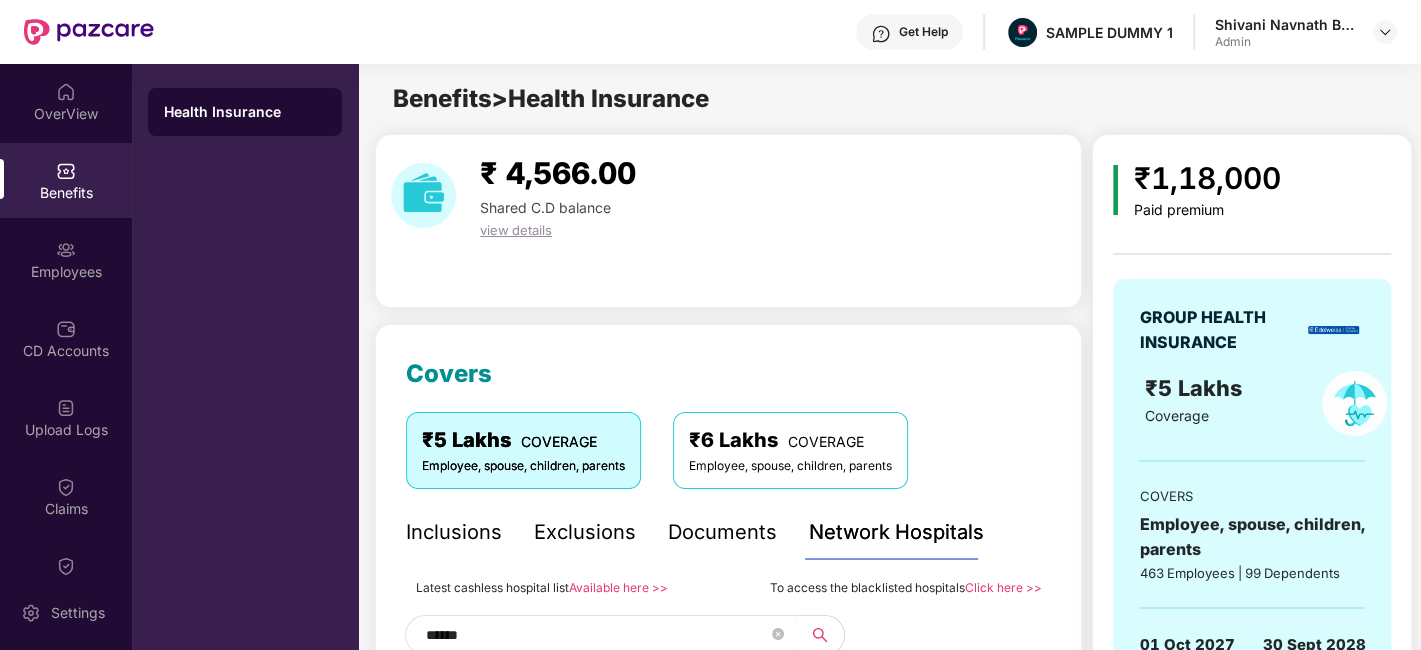 scroll, scrollTop: 192, scrollLeft: 0, axis: vertical 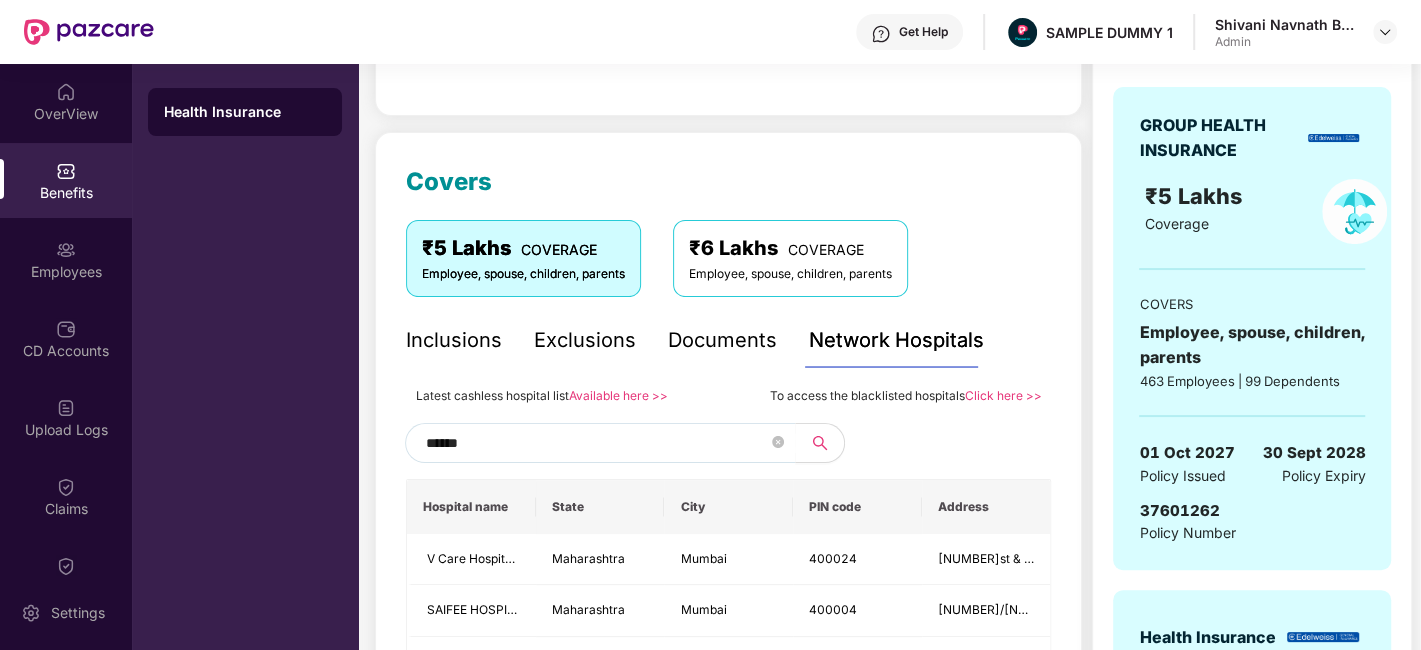 drag, startPoint x: 700, startPoint y: 410, endPoint x: 514, endPoint y: 90, distance: 370.1297 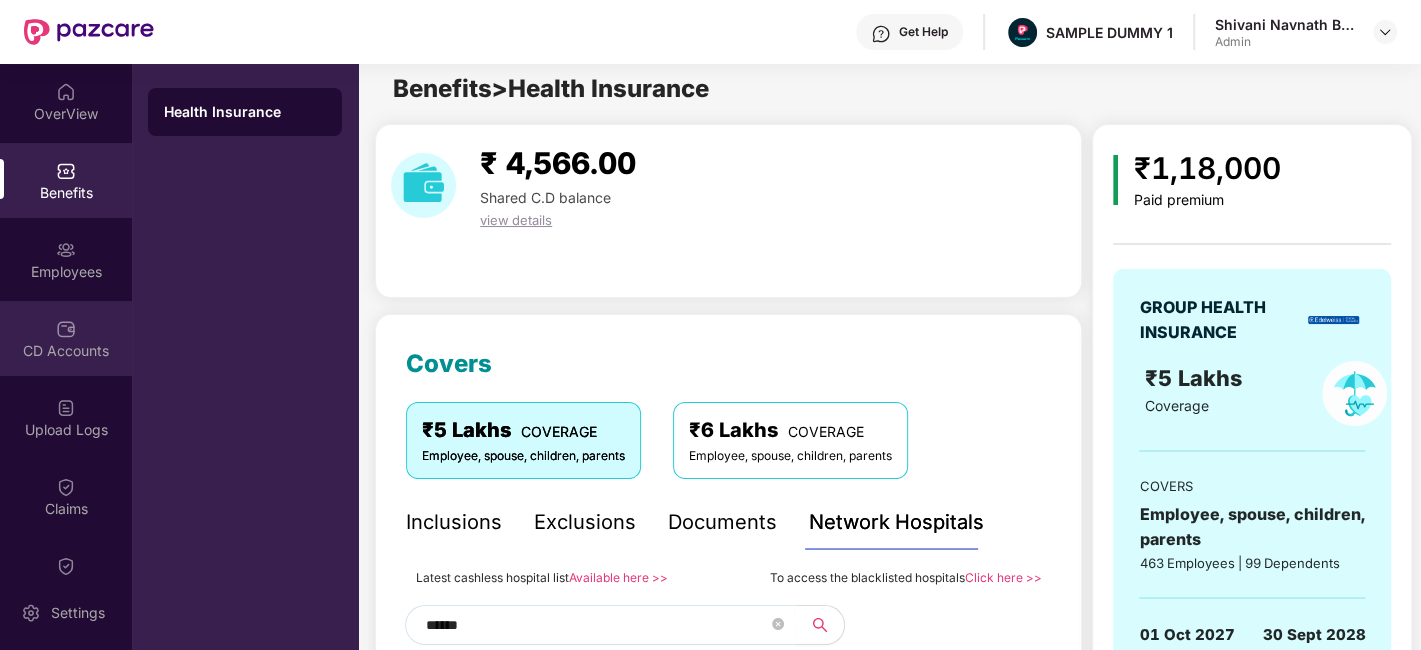 scroll, scrollTop: 0, scrollLeft: 0, axis: both 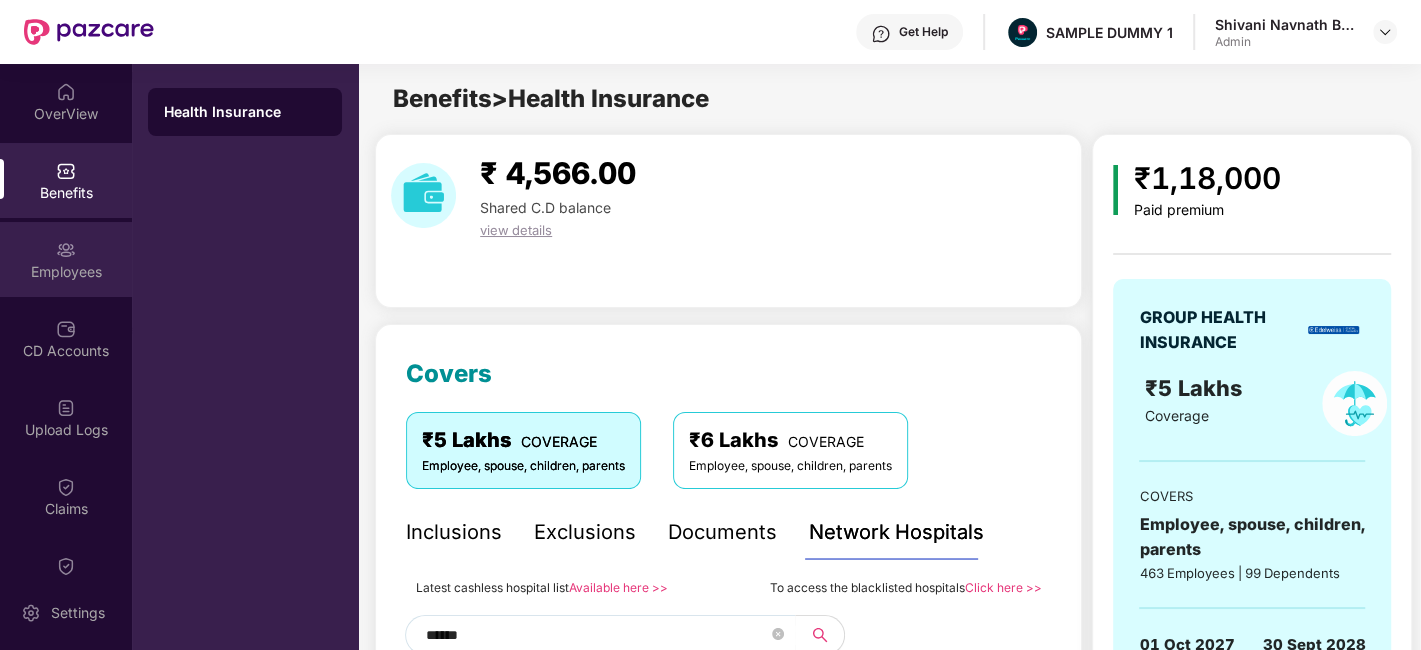 click at bounding box center [66, 250] 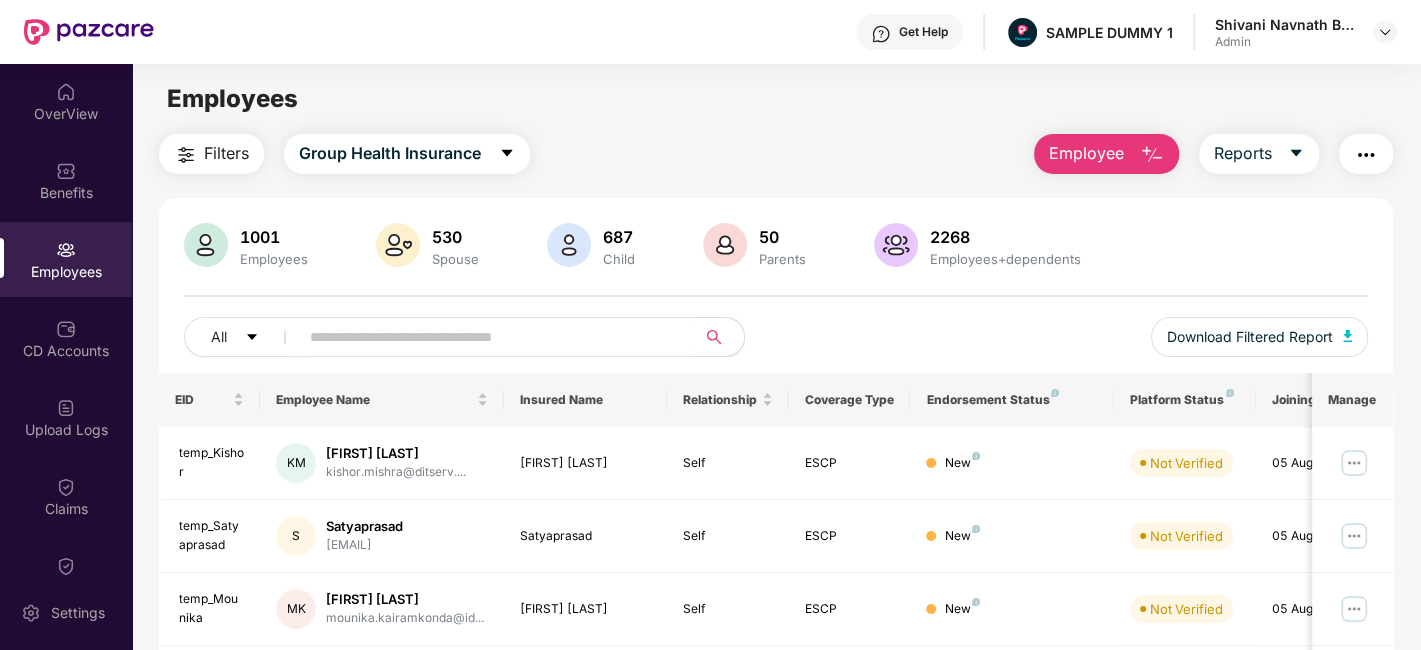 click on "Employee" at bounding box center [1106, 154] 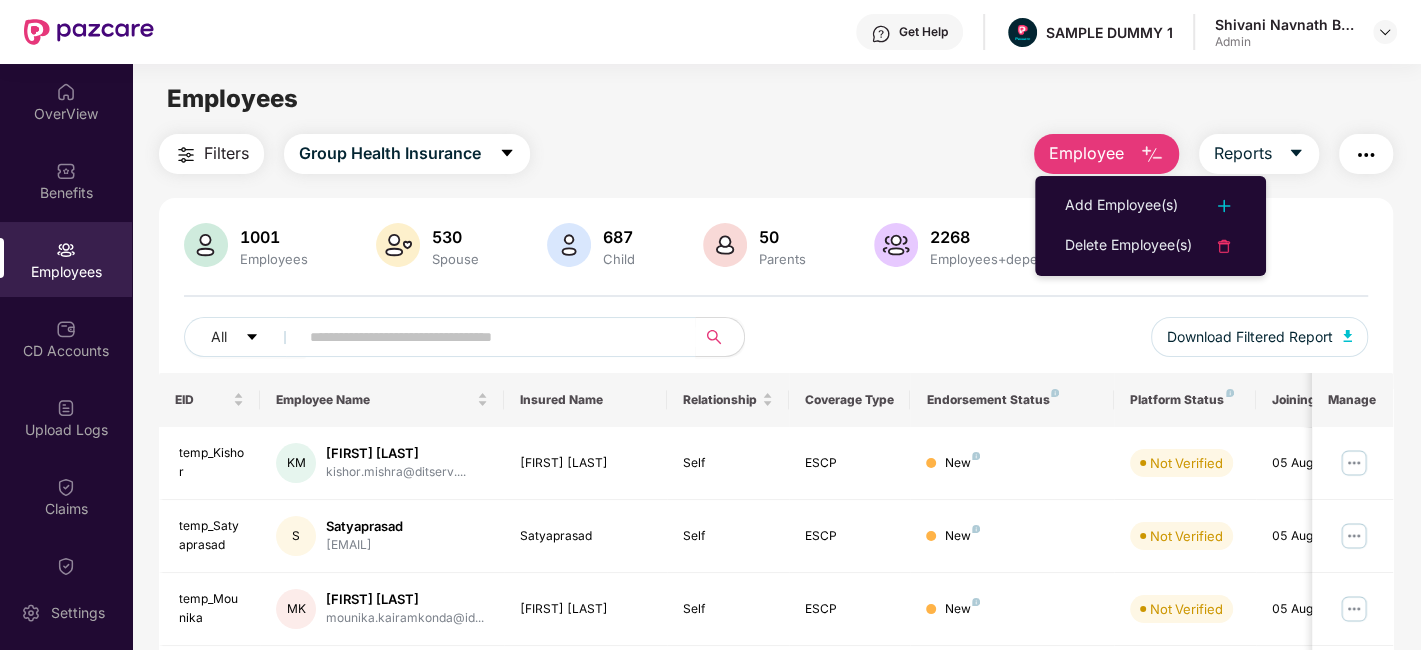click at bounding box center [776, 296] 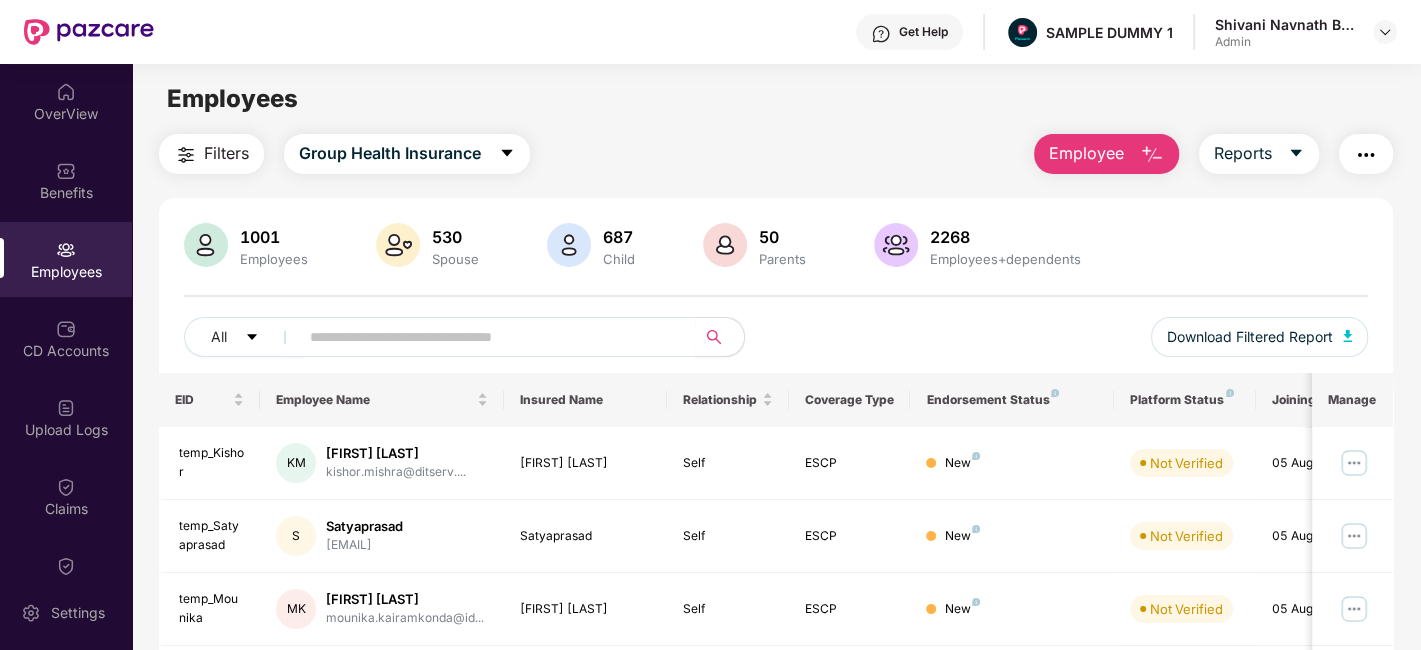 click on "Employee" at bounding box center [1086, 153] 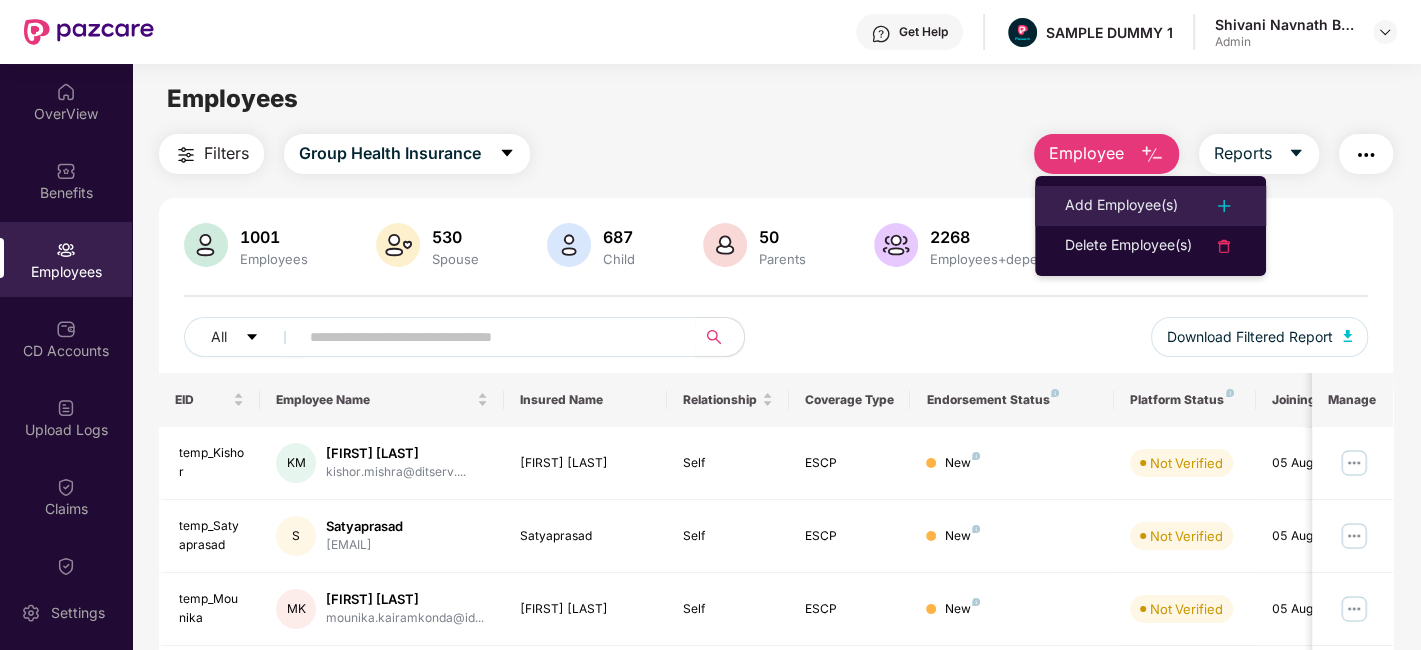 click on "Add Employee(s)" at bounding box center (1121, 206) 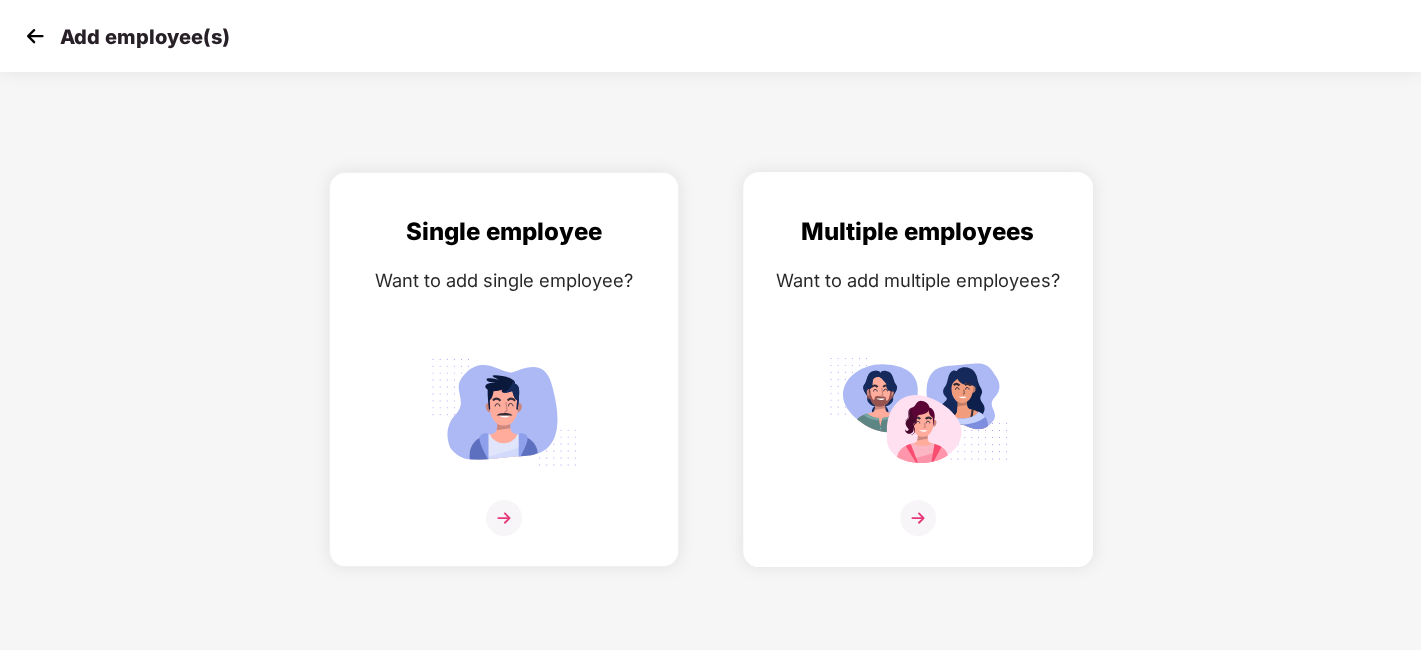 click at bounding box center (918, 518) 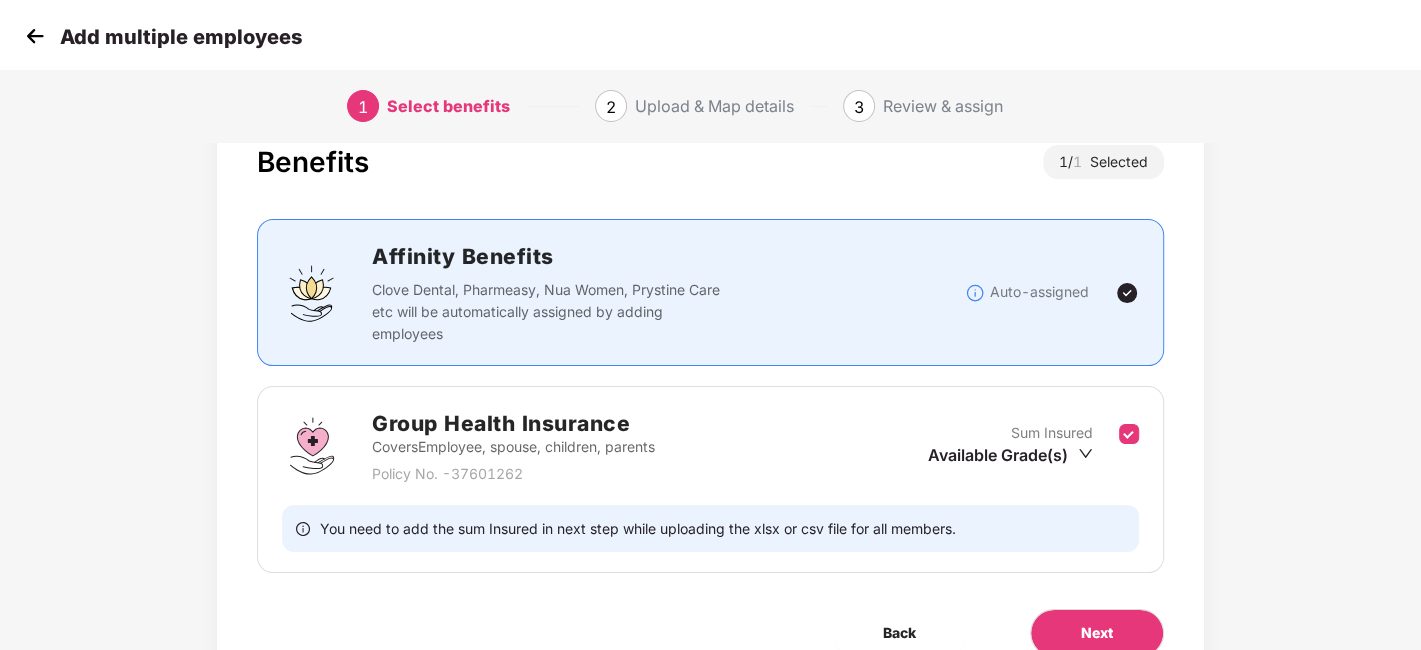 scroll, scrollTop: 154, scrollLeft: 0, axis: vertical 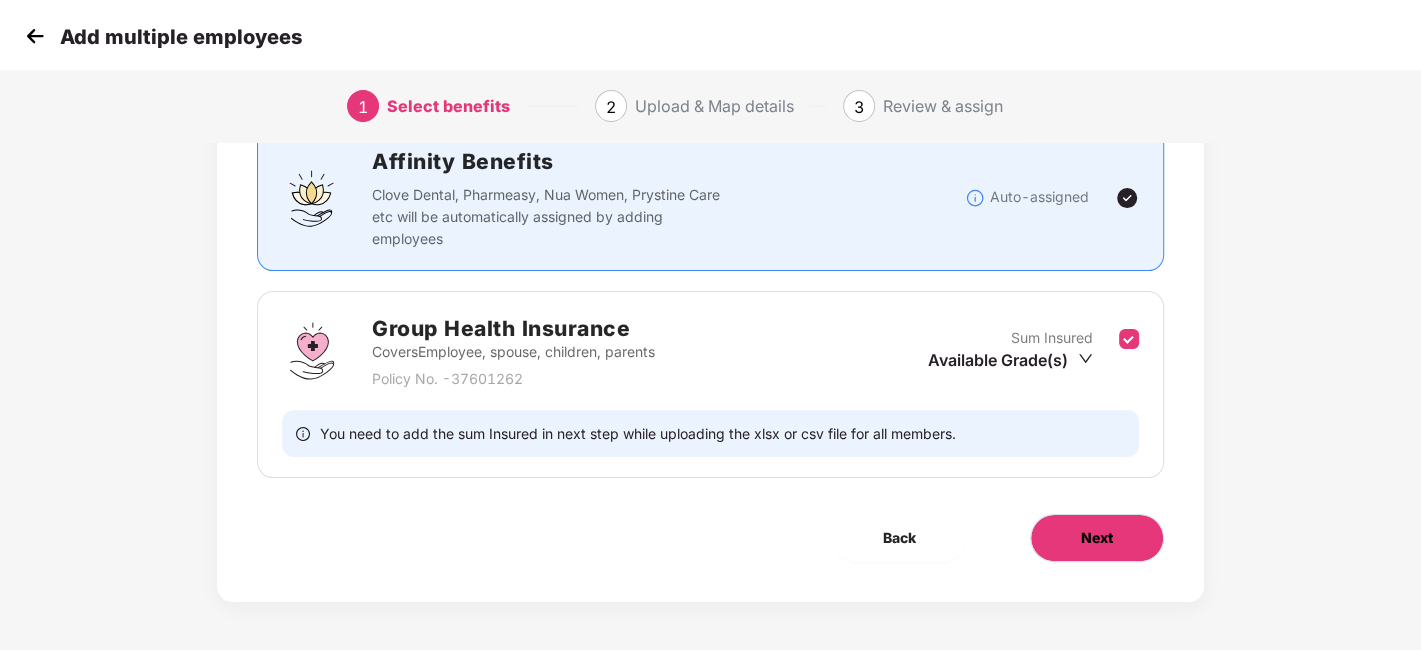 click on "Next" at bounding box center [1097, 538] 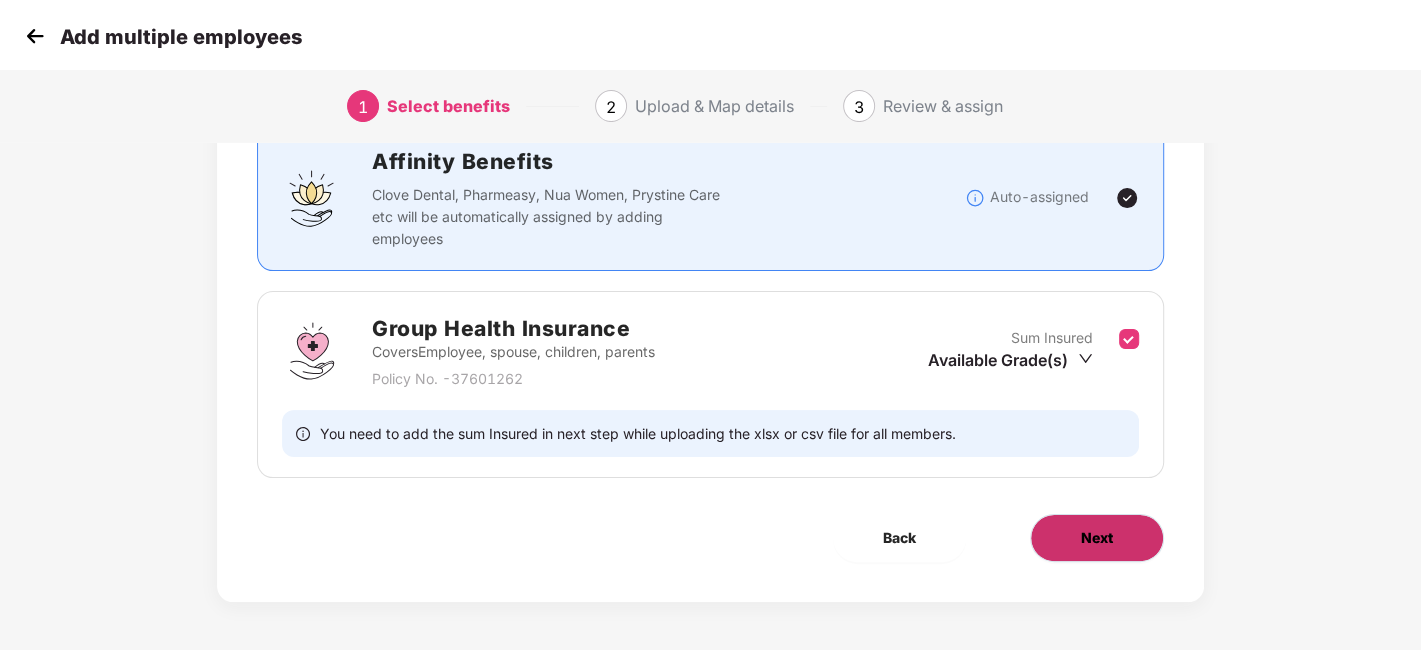 scroll, scrollTop: 0, scrollLeft: 0, axis: both 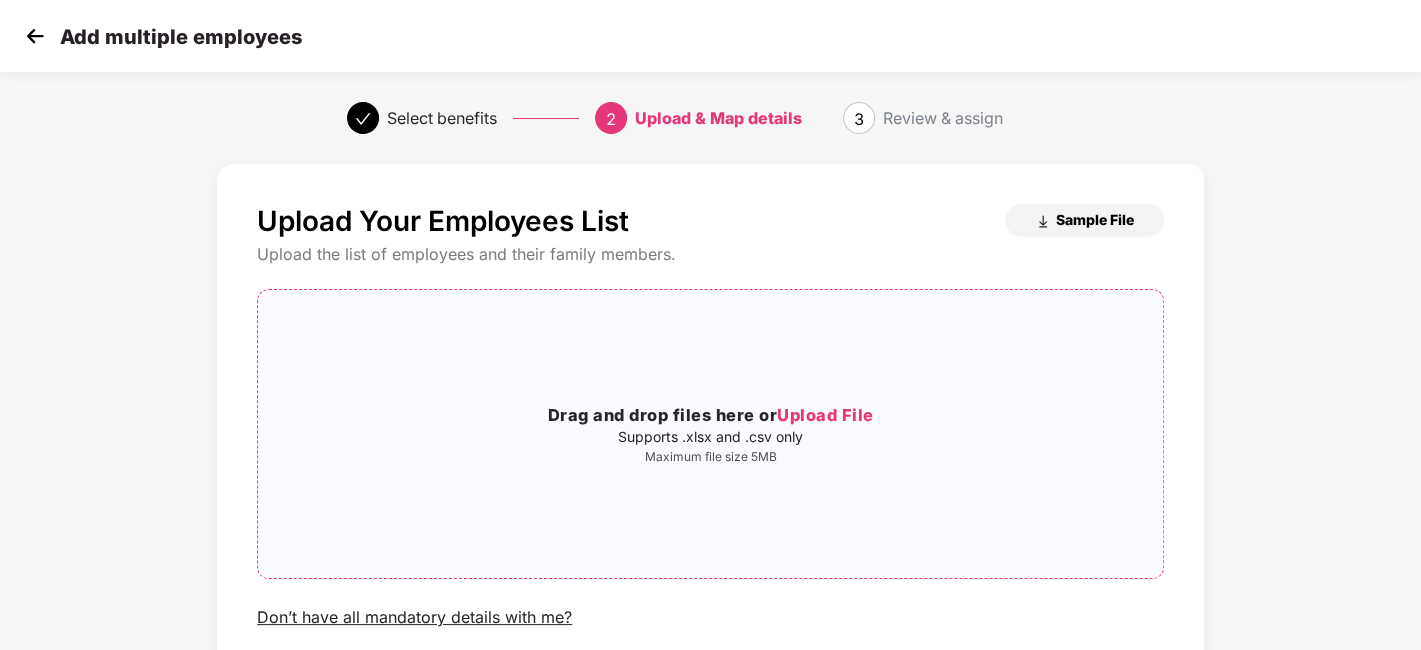 drag, startPoint x: 1114, startPoint y: 221, endPoint x: 1018, endPoint y: 404, distance: 206.65189 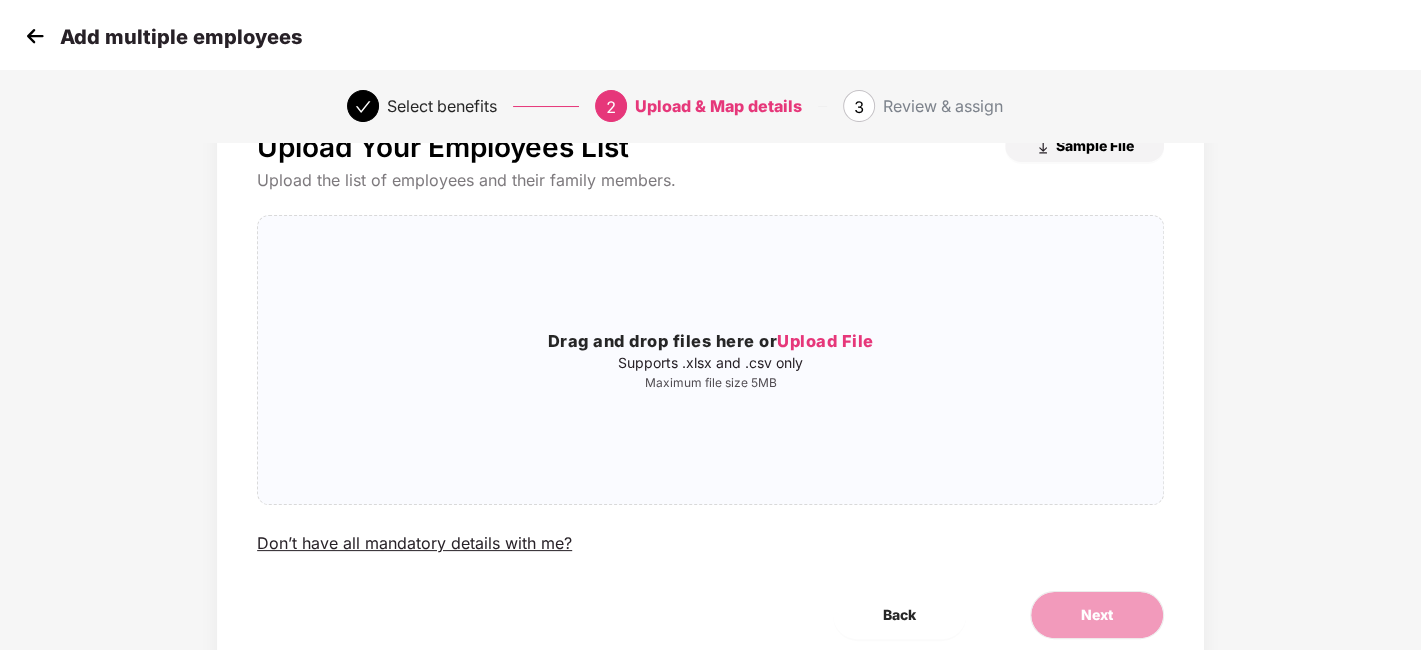 scroll, scrollTop: 0, scrollLeft: 0, axis: both 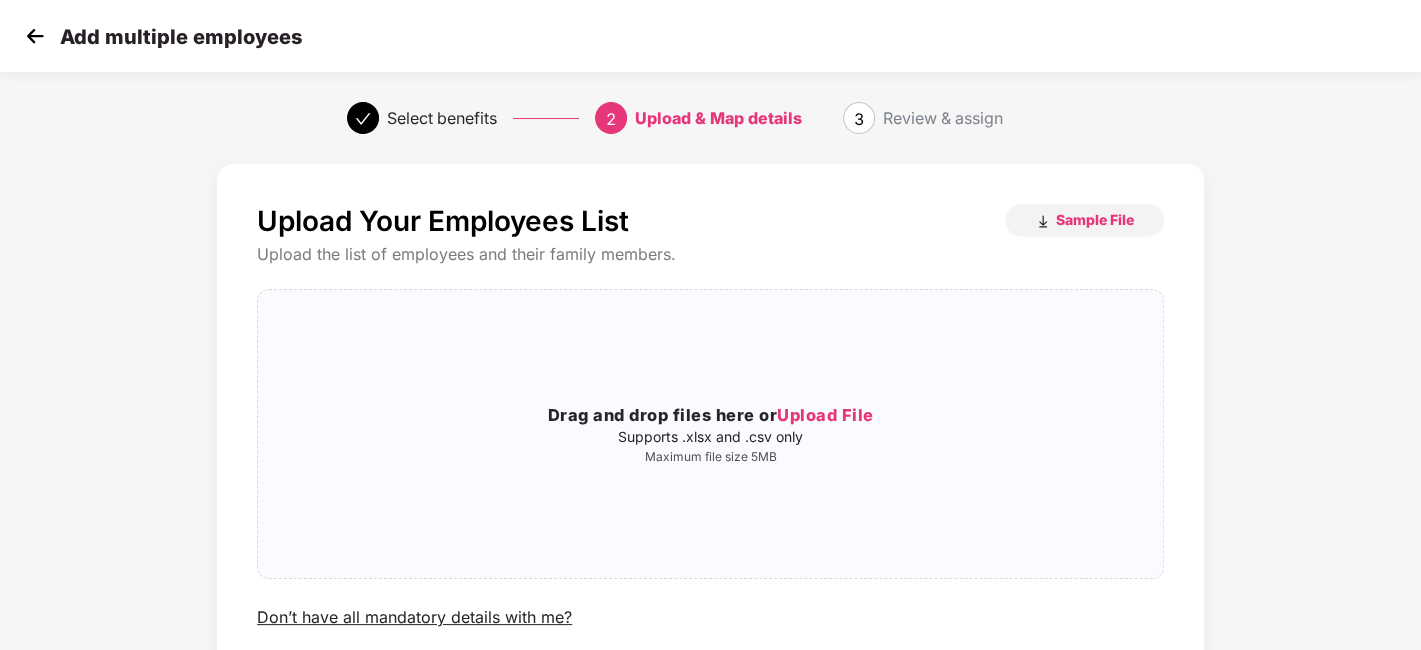 click at bounding box center [35, 36] 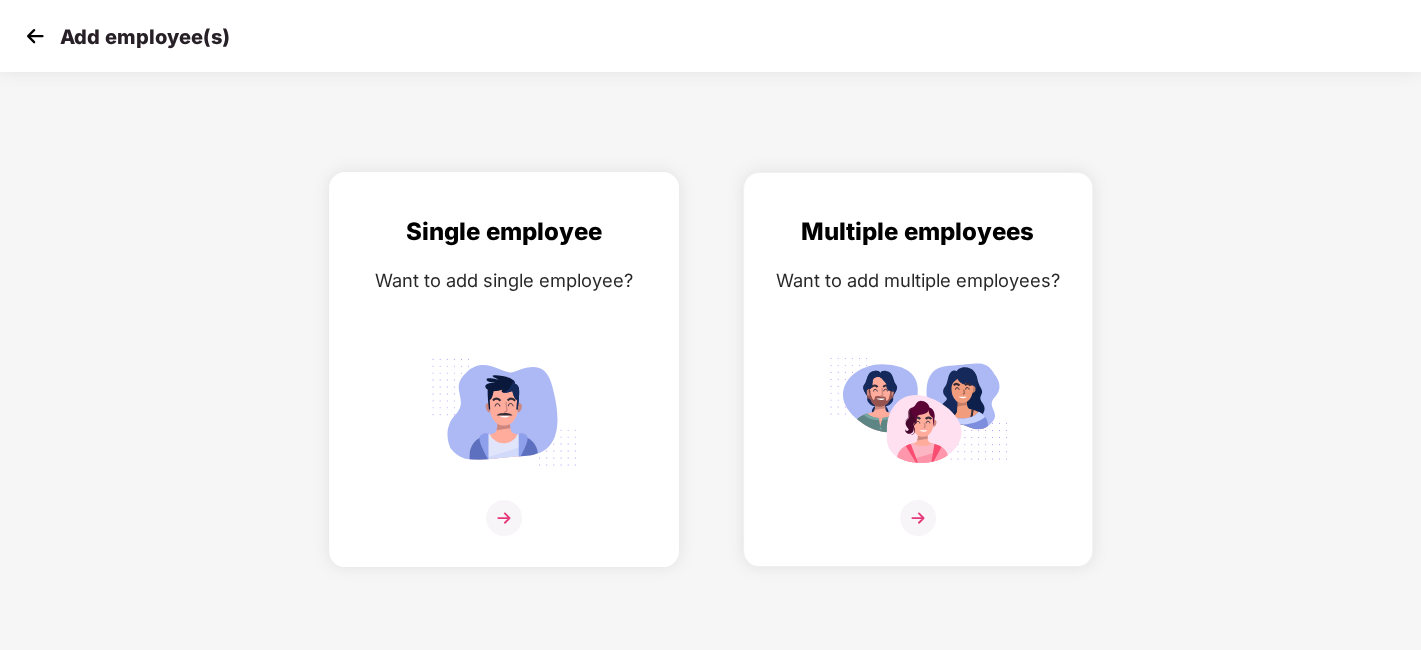 click at bounding box center [504, 518] 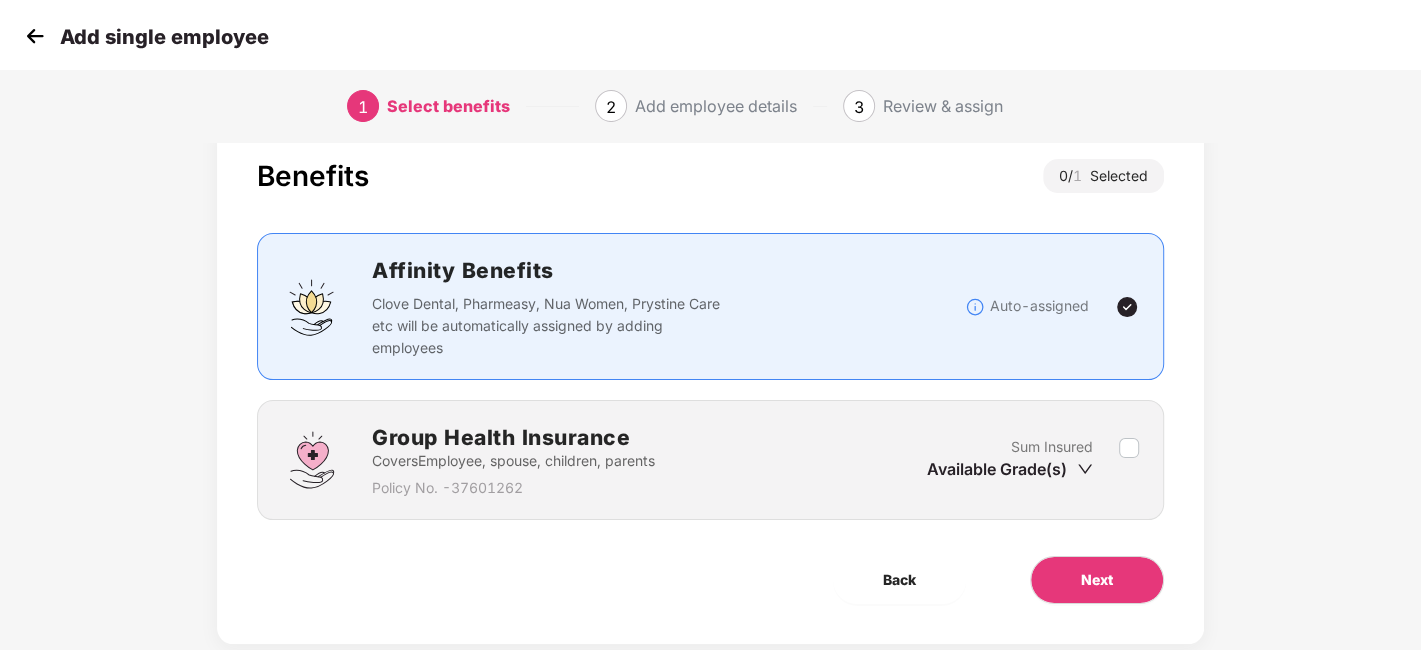scroll, scrollTop: 87, scrollLeft: 0, axis: vertical 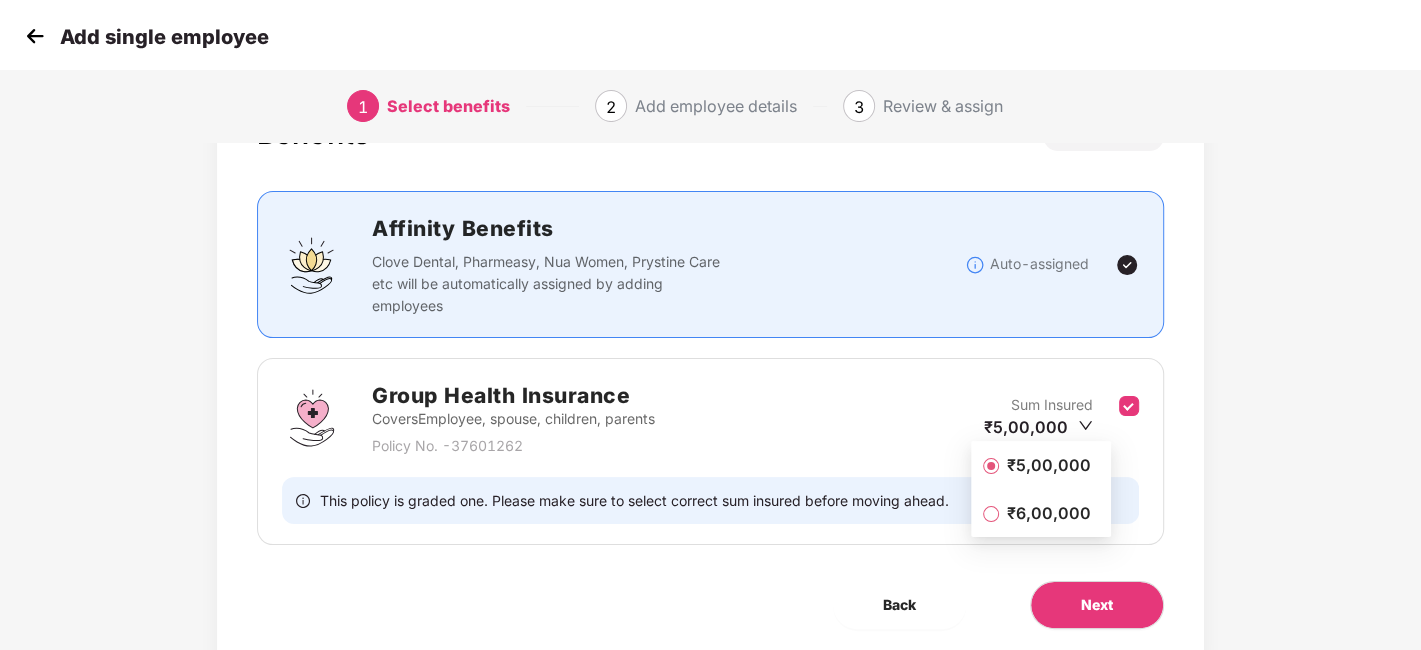 click on "₹5,00,000" at bounding box center [1049, 465] 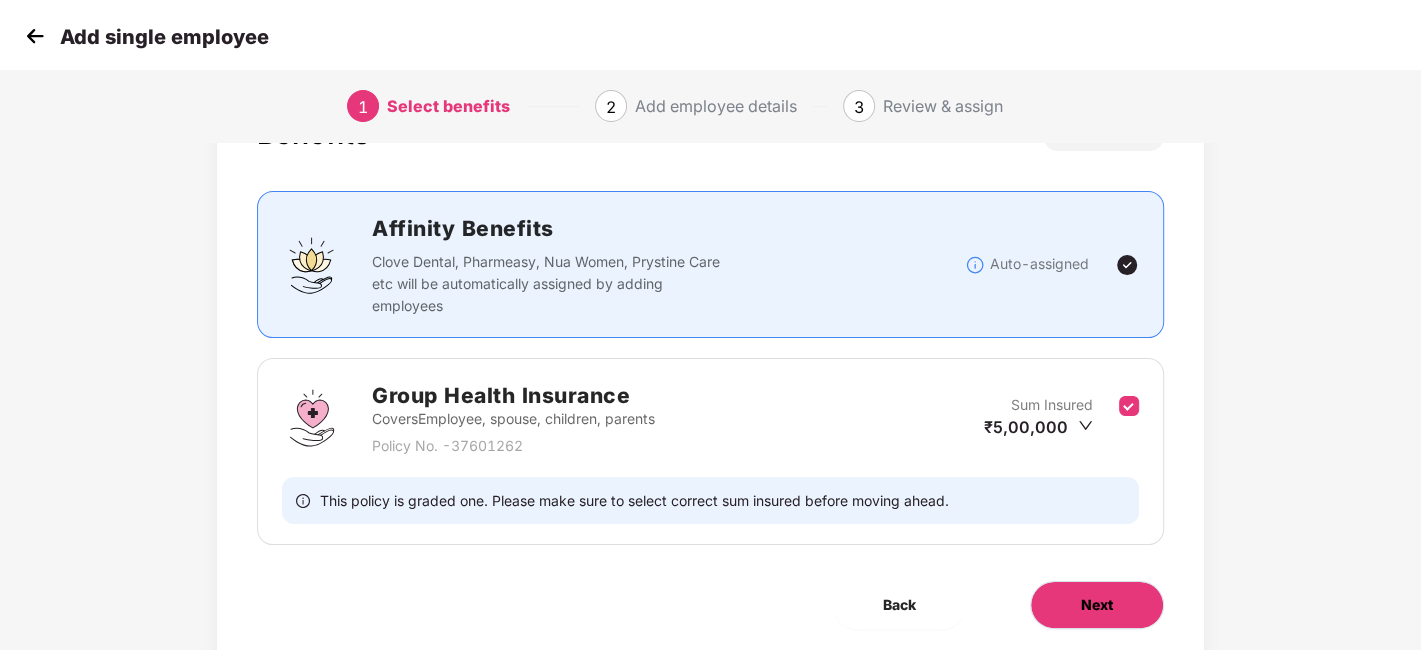 click on "Next" at bounding box center (1097, 605) 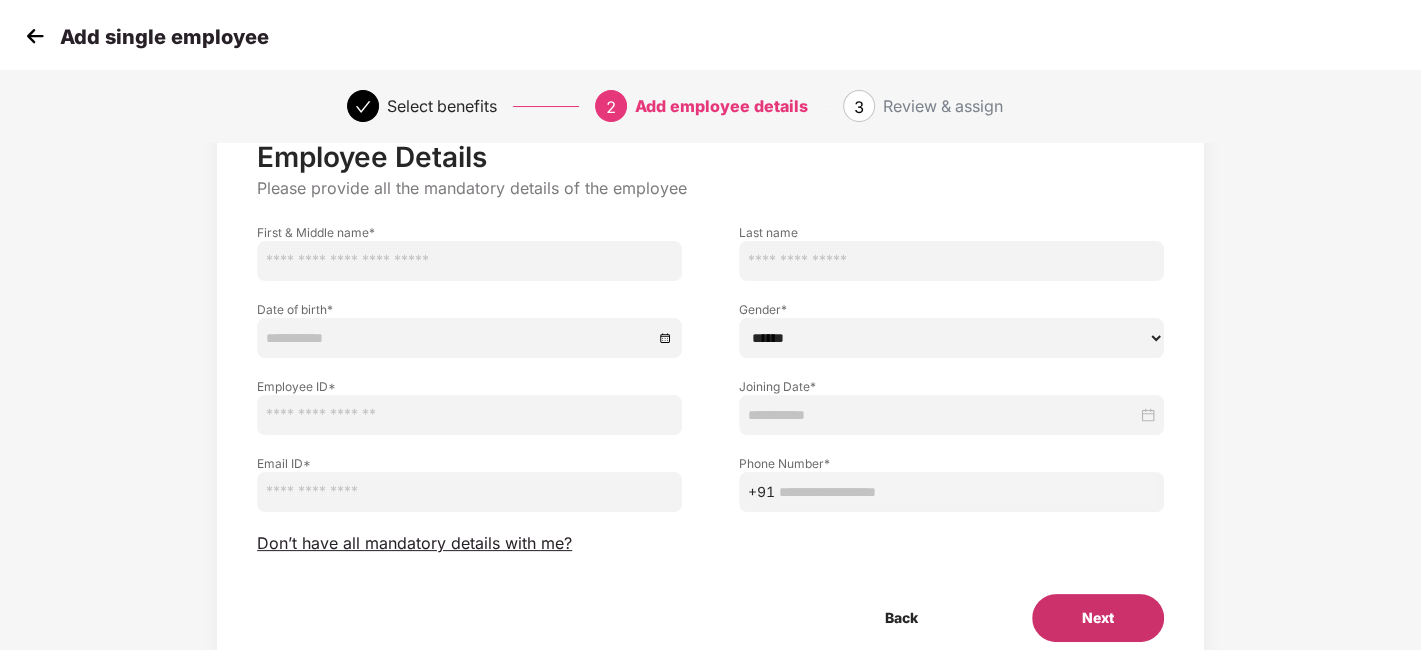 scroll, scrollTop: 39, scrollLeft: 0, axis: vertical 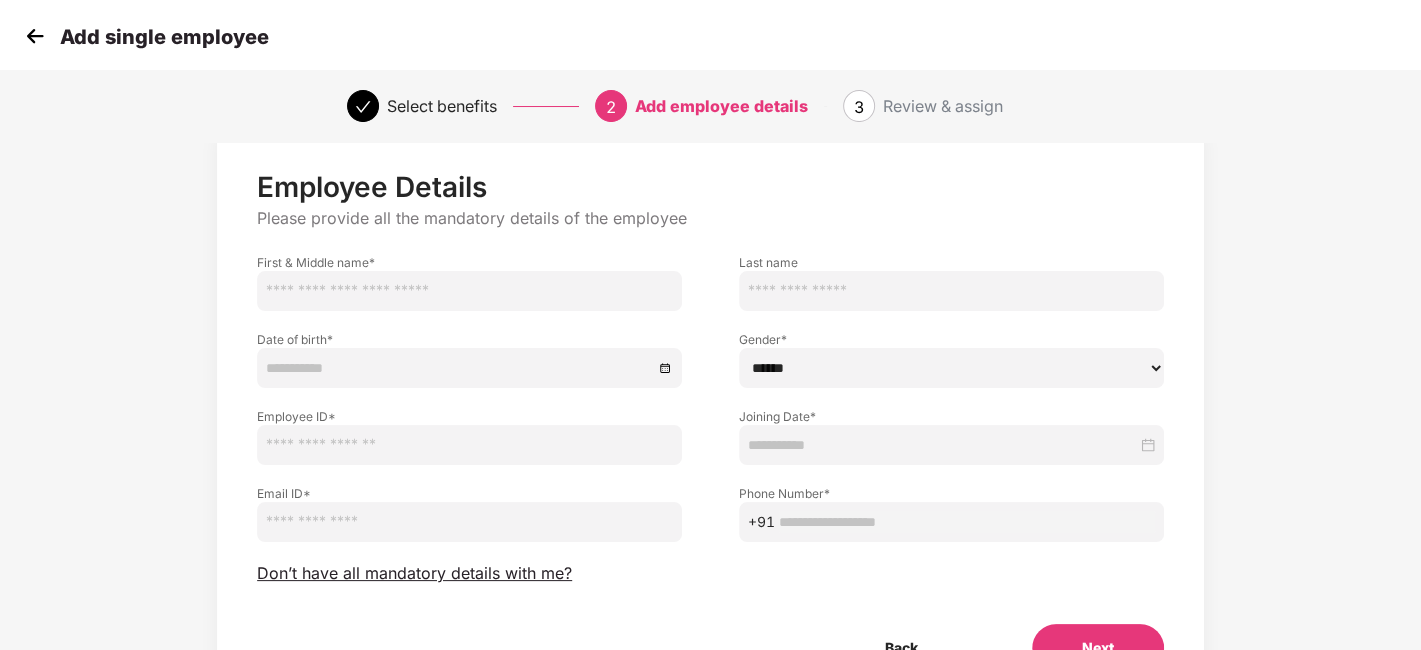 click at bounding box center (35, 36) 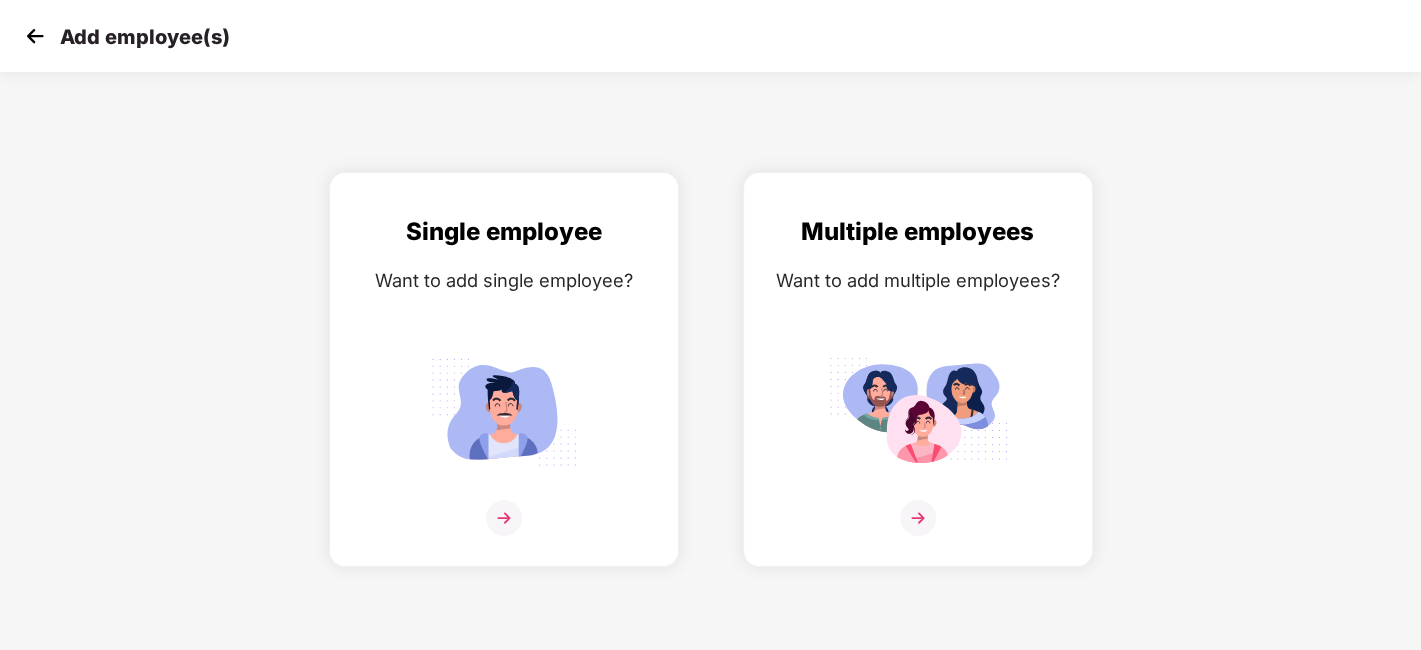 click at bounding box center [35, 36] 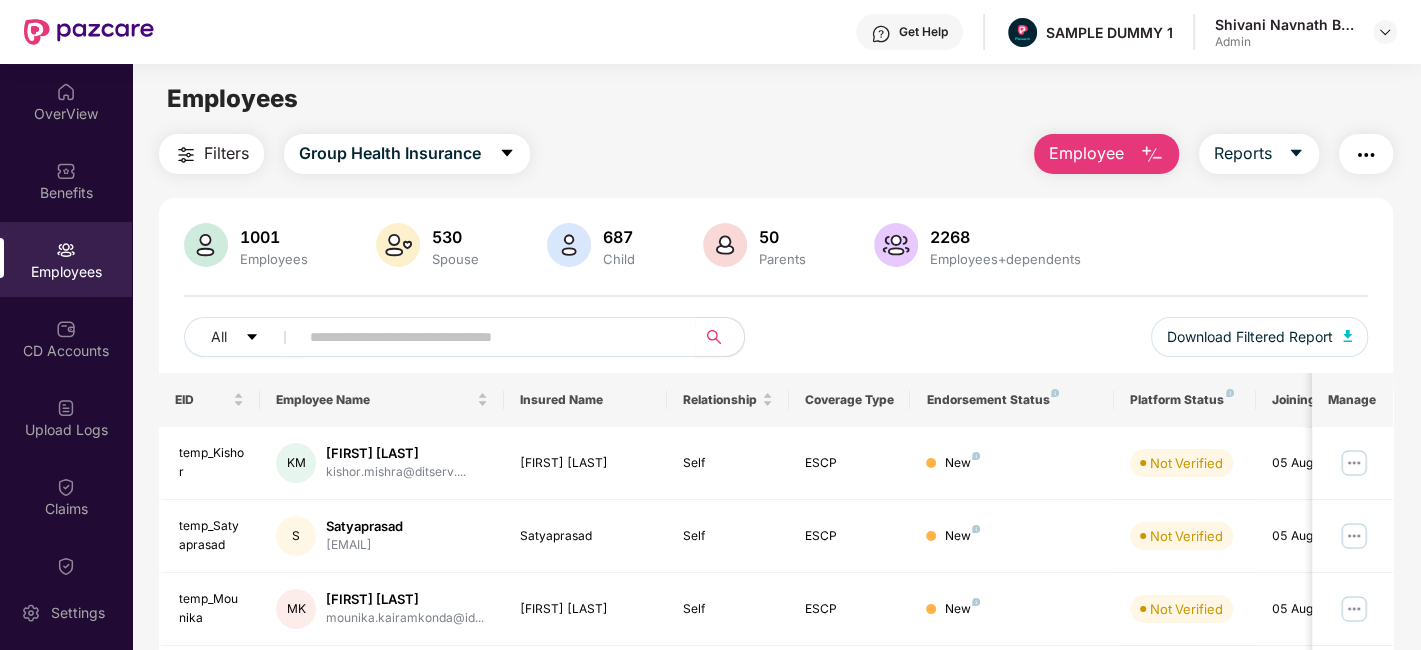 click on "Employee" at bounding box center [1106, 154] 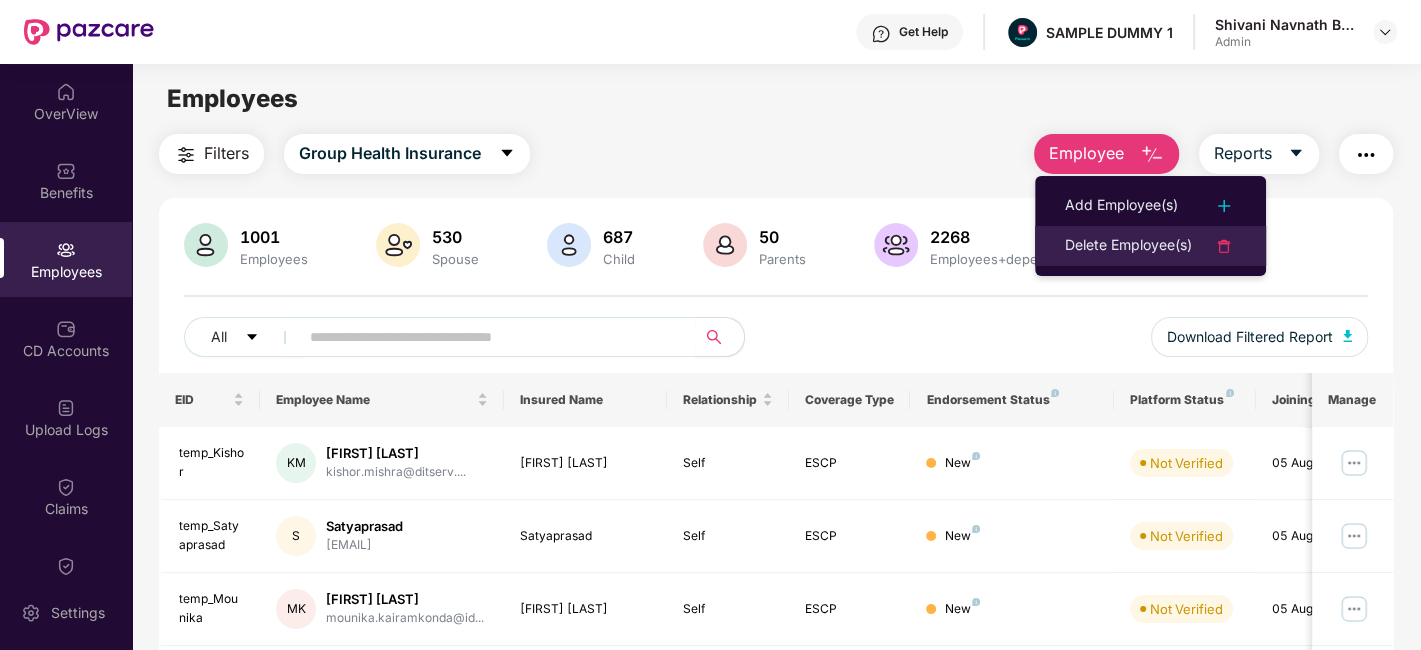 click on "Delete Employee(s)" at bounding box center [1128, 246] 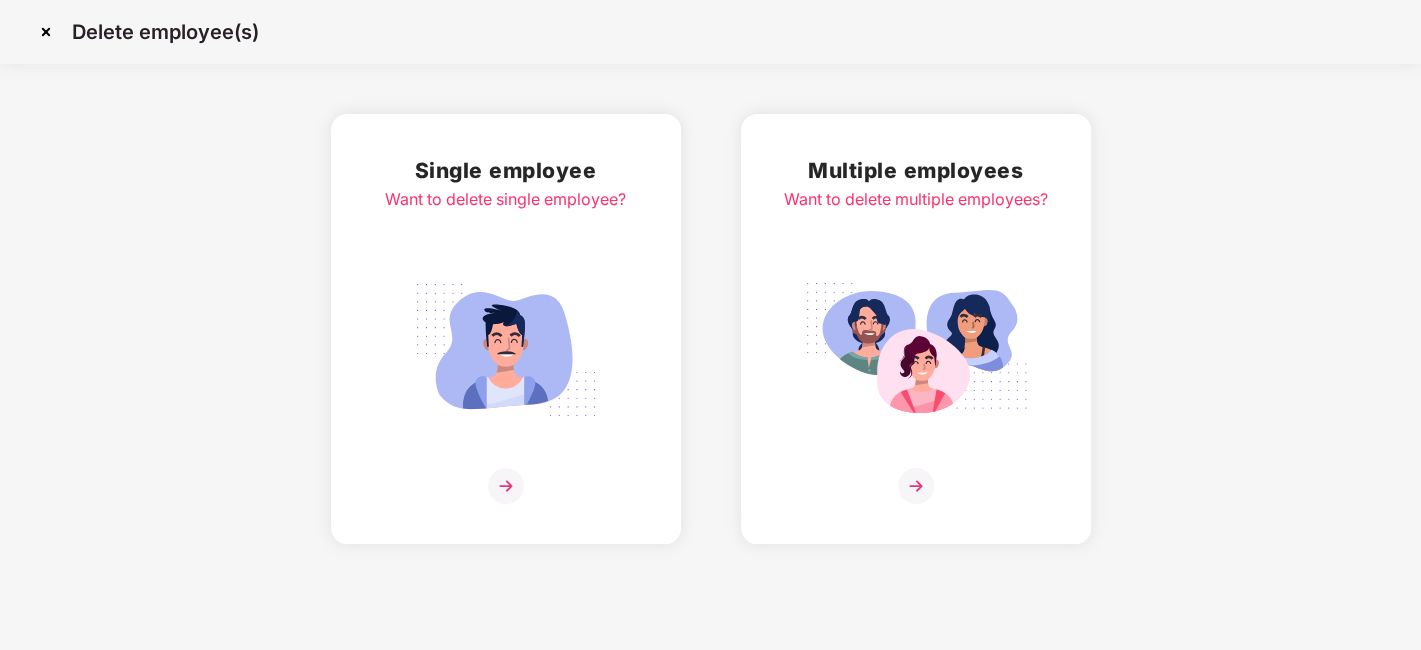 click at bounding box center [506, 486] 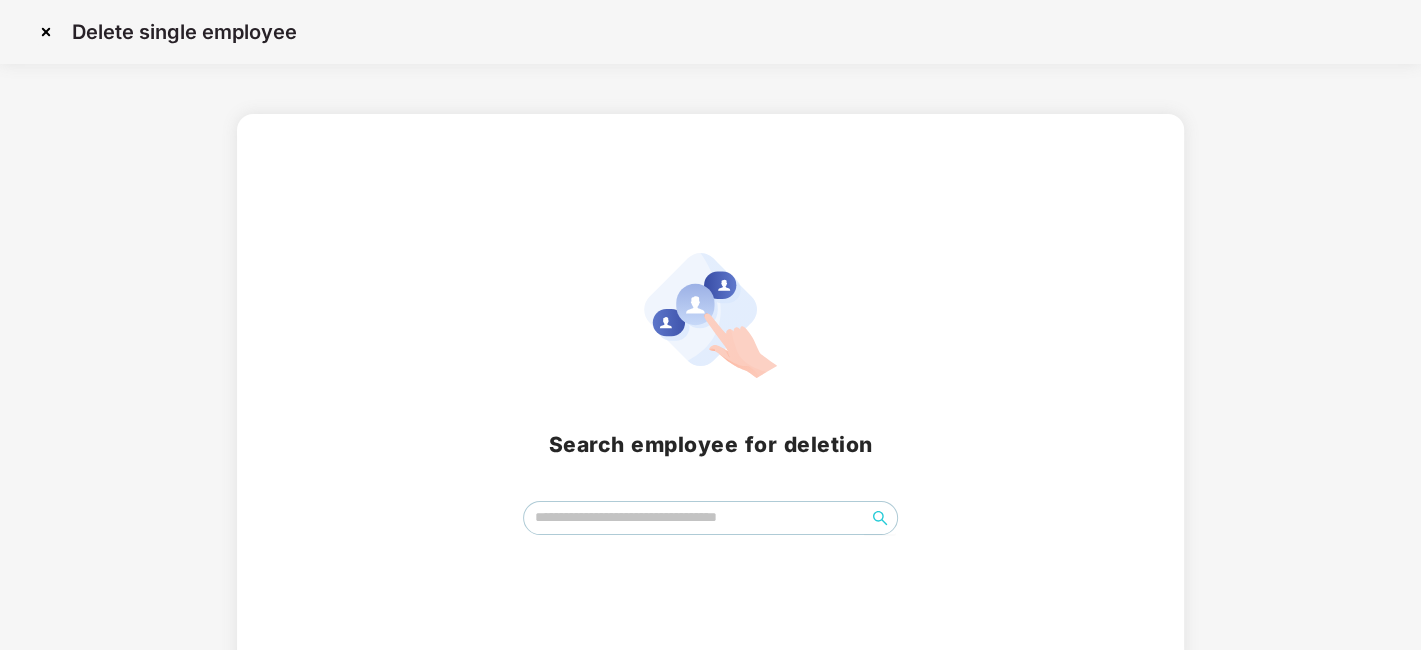 scroll, scrollTop: 23, scrollLeft: 0, axis: vertical 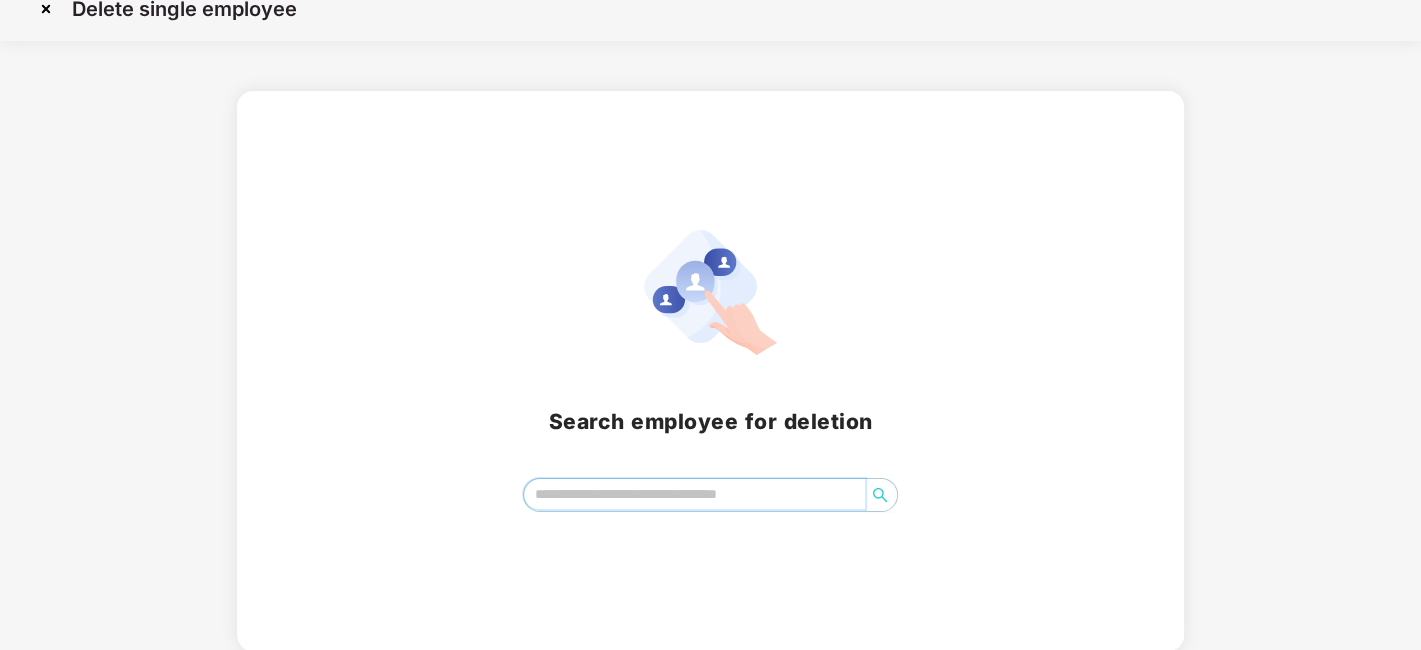 click at bounding box center [694, 494] 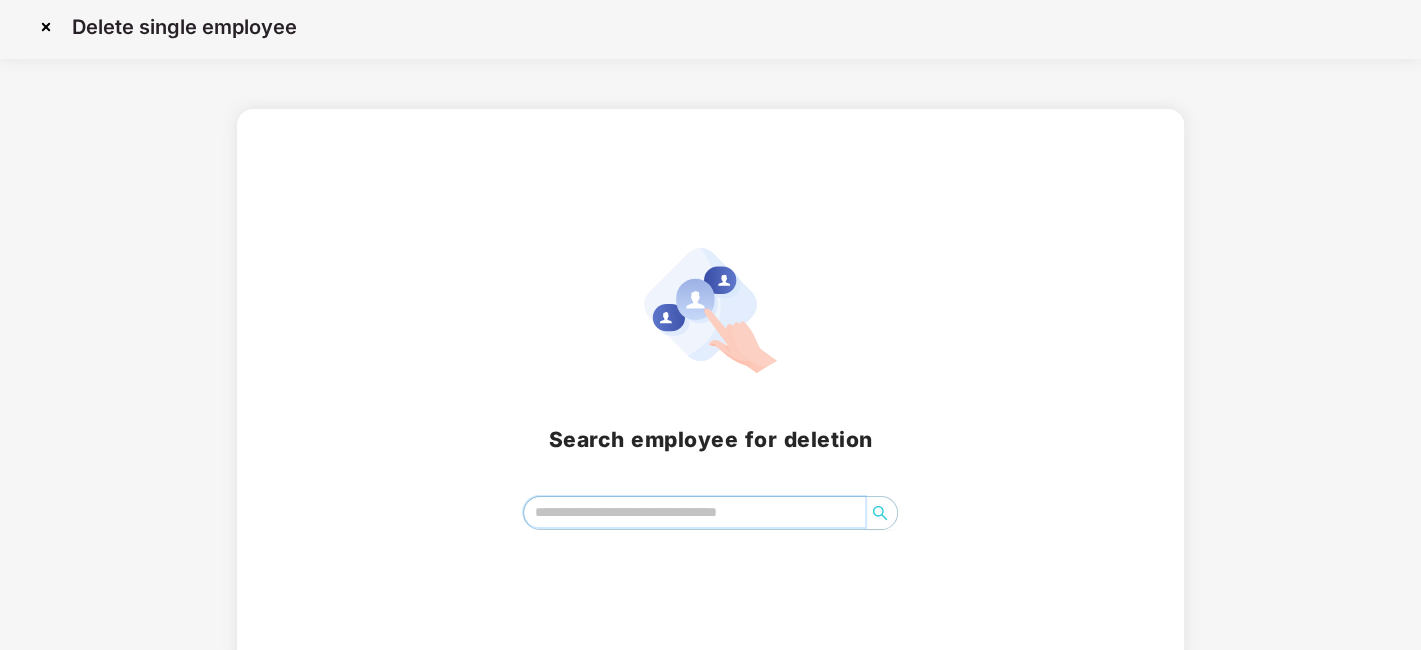 scroll, scrollTop: 0, scrollLeft: 0, axis: both 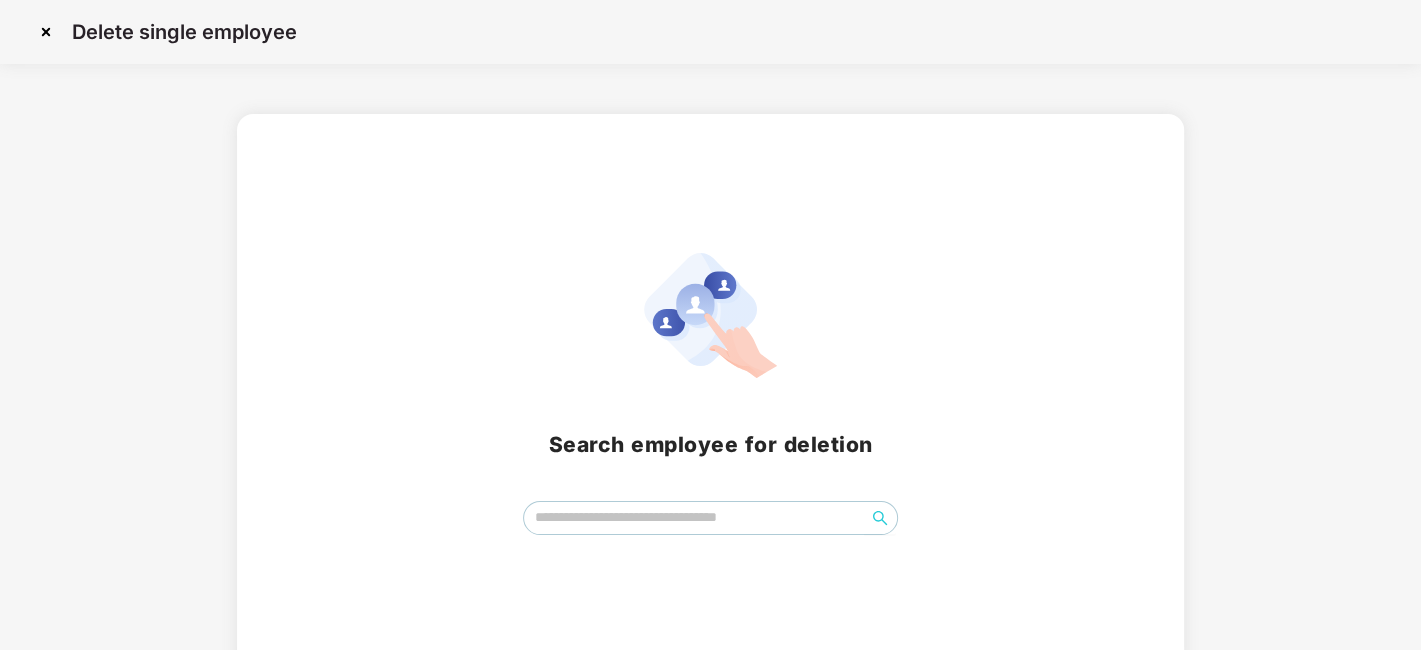 click at bounding box center (46, 32) 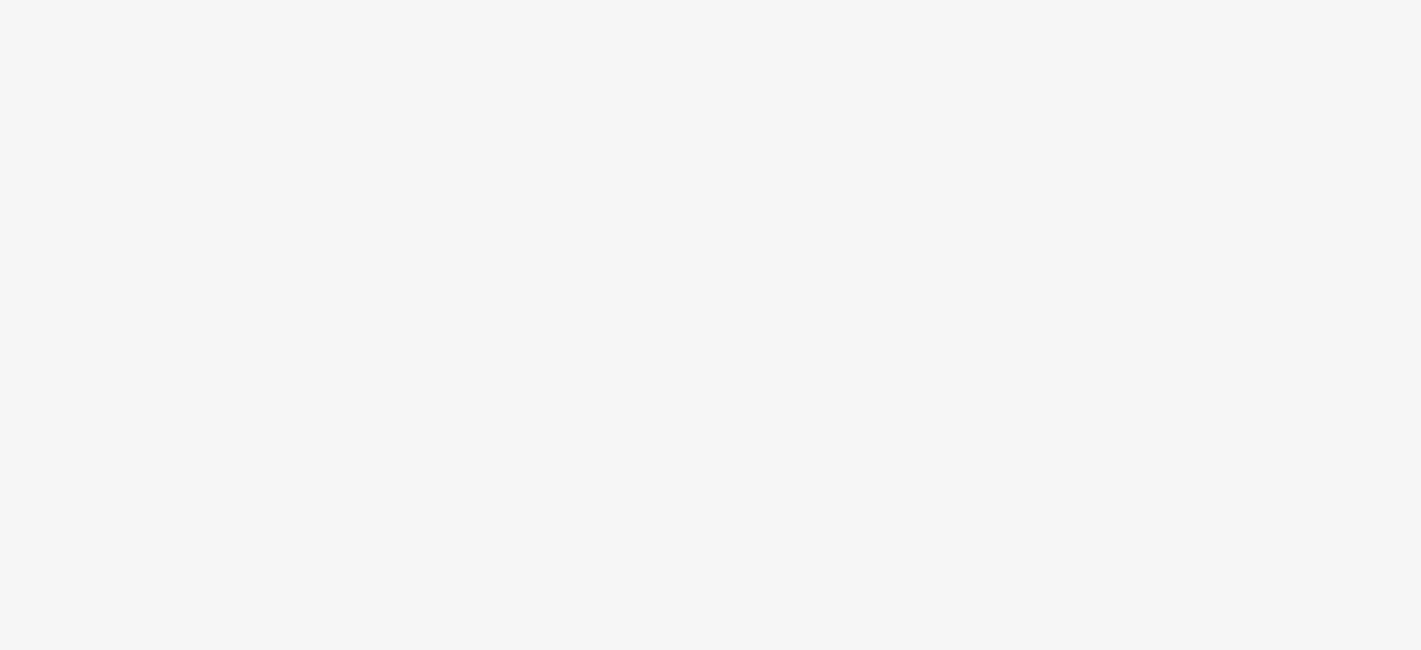 scroll, scrollTop: 0, scrollLeft: 0, axis: both 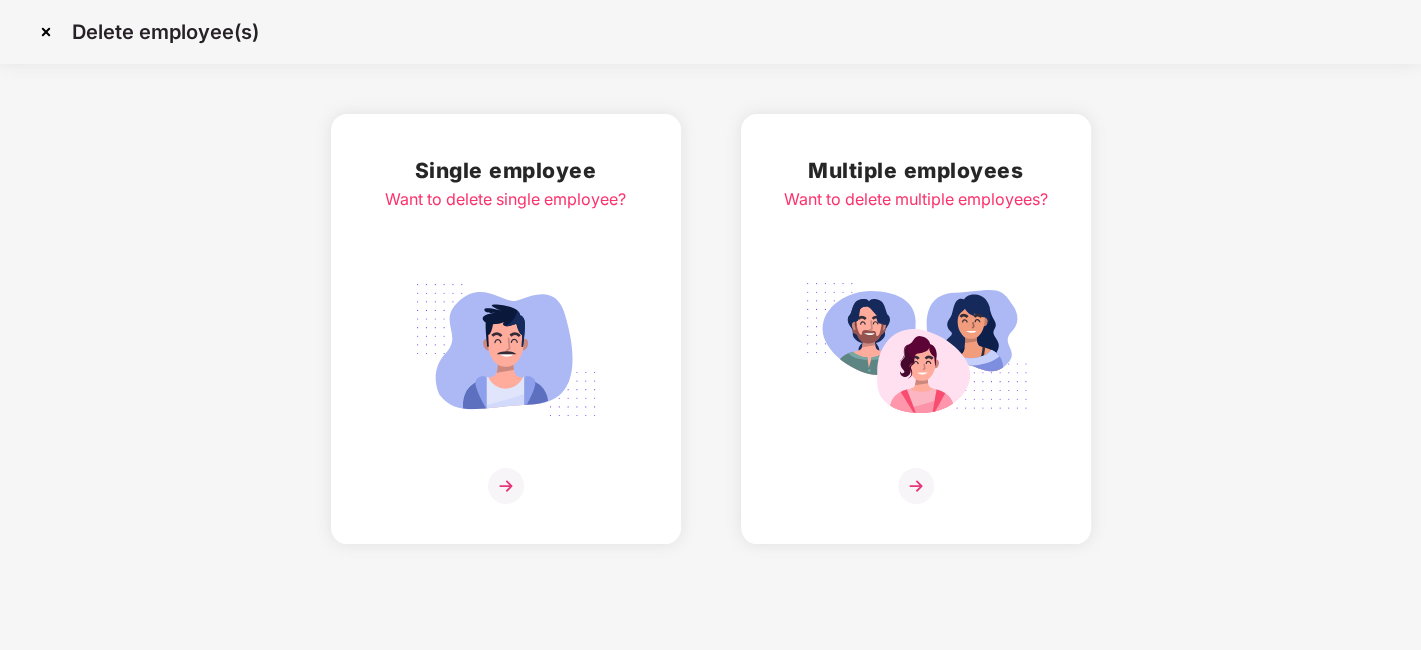 click at bounding box center (46, 32) 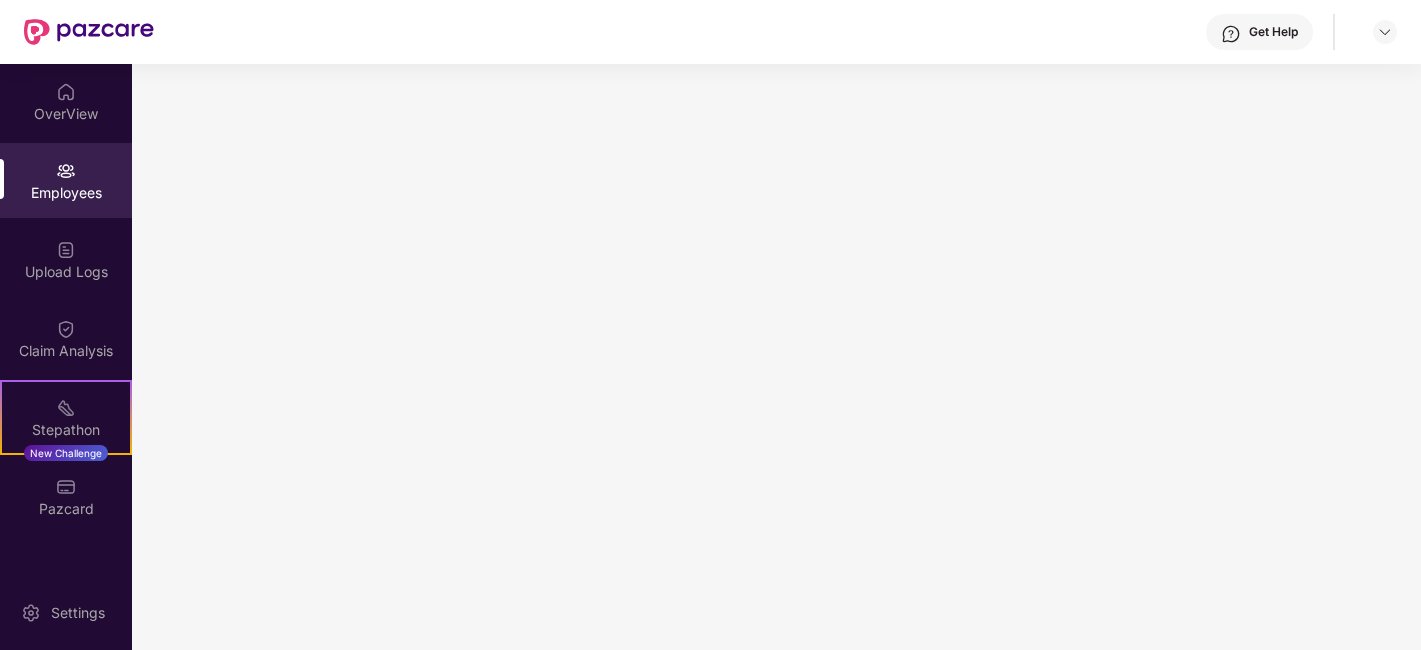 scroll, scrollTop: 0, scrollLeft: 0, axis: both 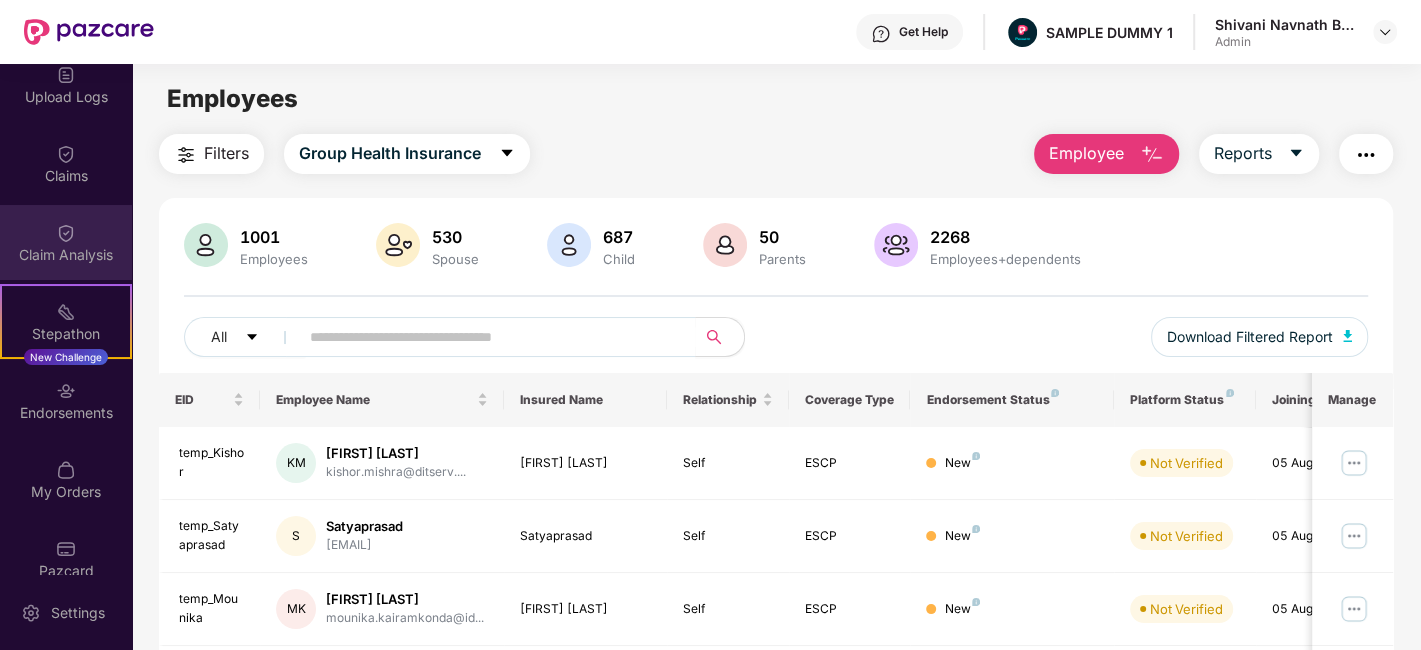 click on "Claim Analysis" at bounding box center (66, 255) 